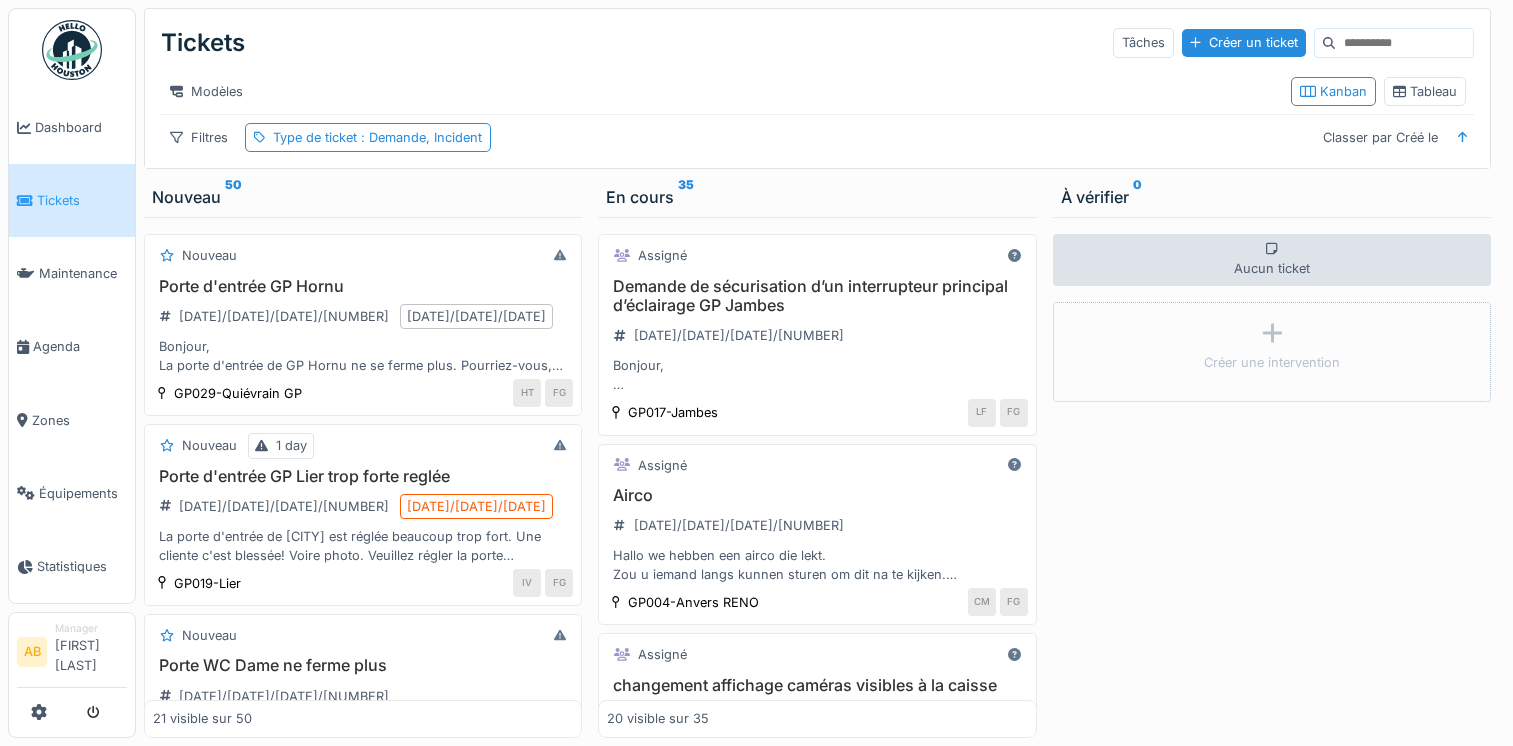scroll, scrollTop: 0, scrollLeft: 0, axis: both 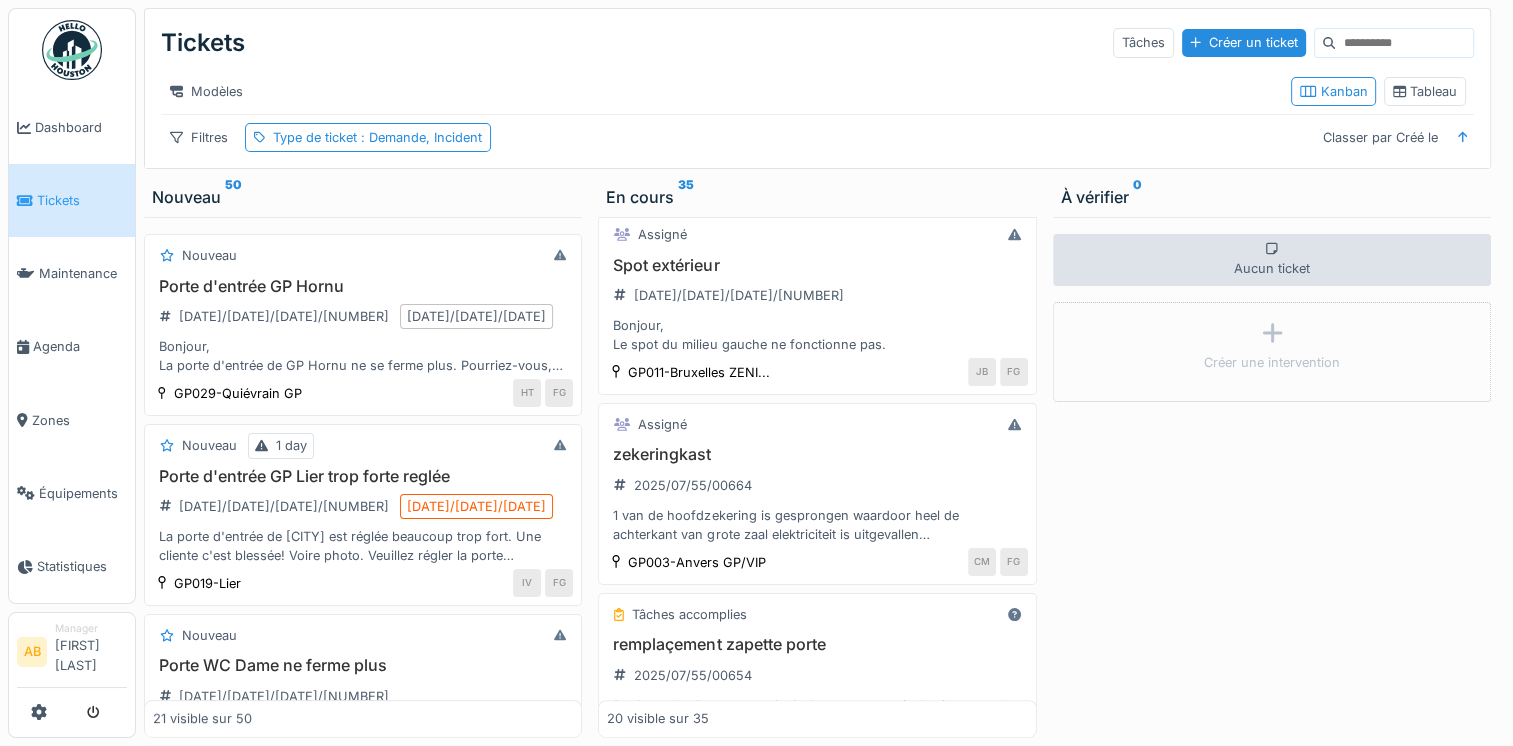 click on "Tickets" at bounding box center (82, 200) 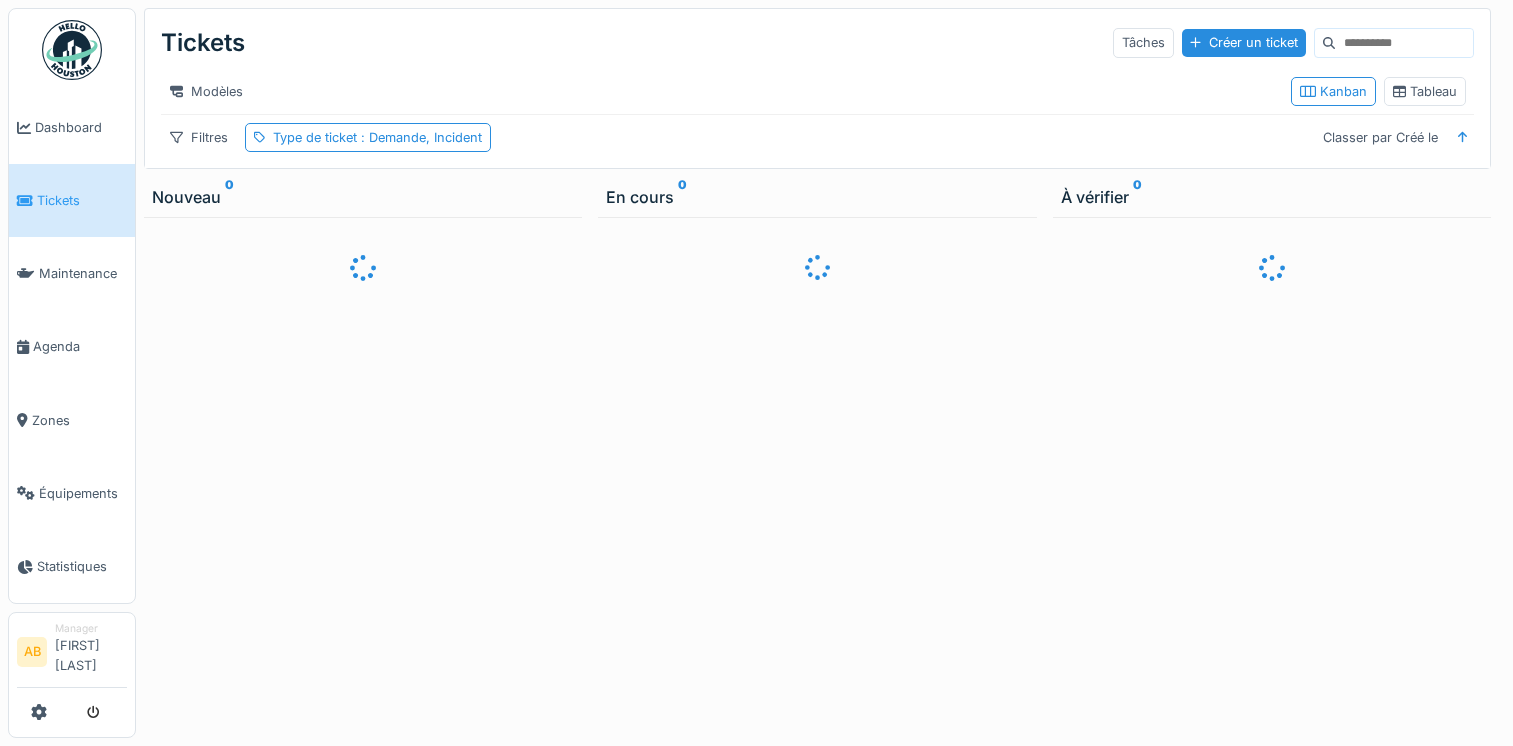 scroll, scrollTop: 0, scrollLeft: 0, axis: both 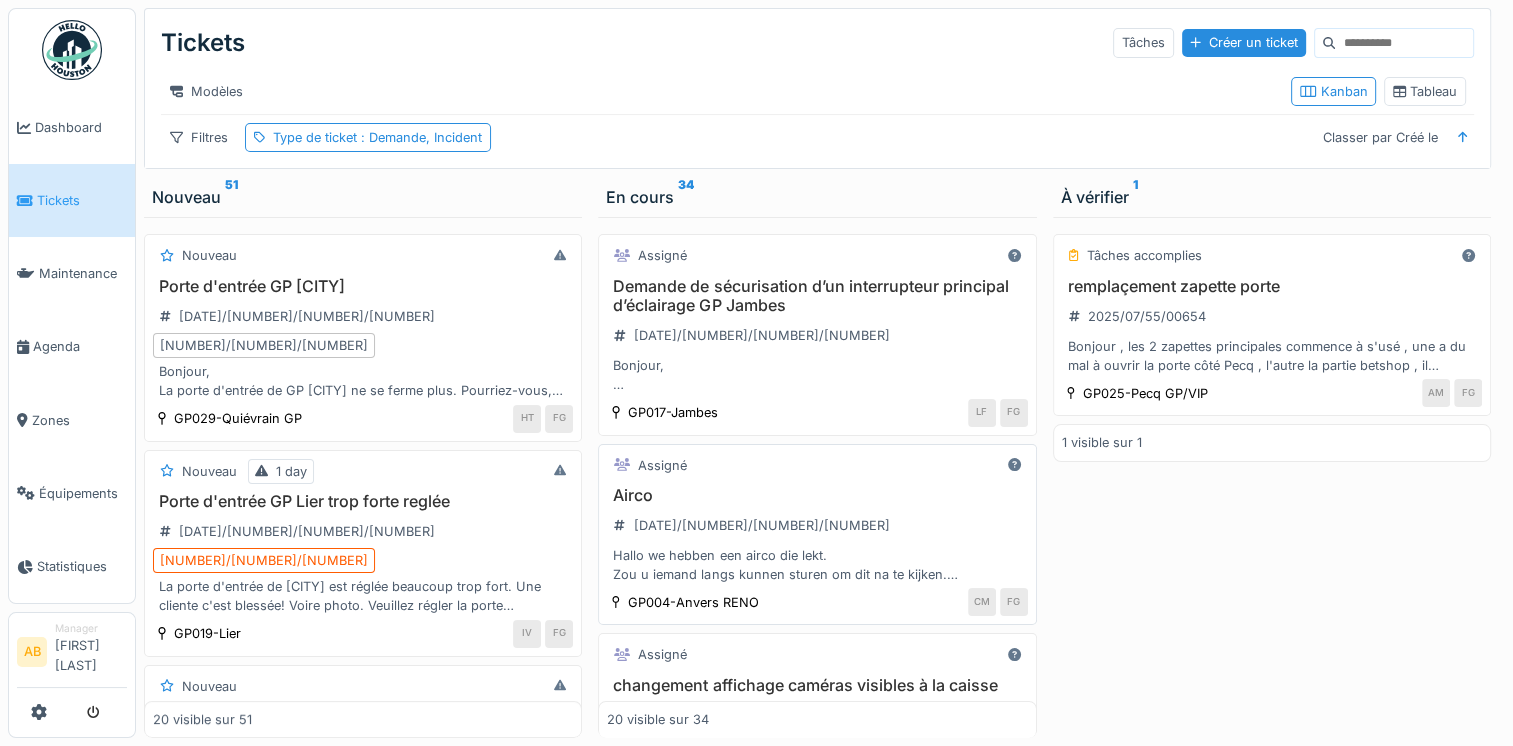 click on "Hallo we hebben een airco die lekt.
Zou u iemand langs kunnen sturen om dit na te kijken.
Dank u" at bounding box center [817, 565] 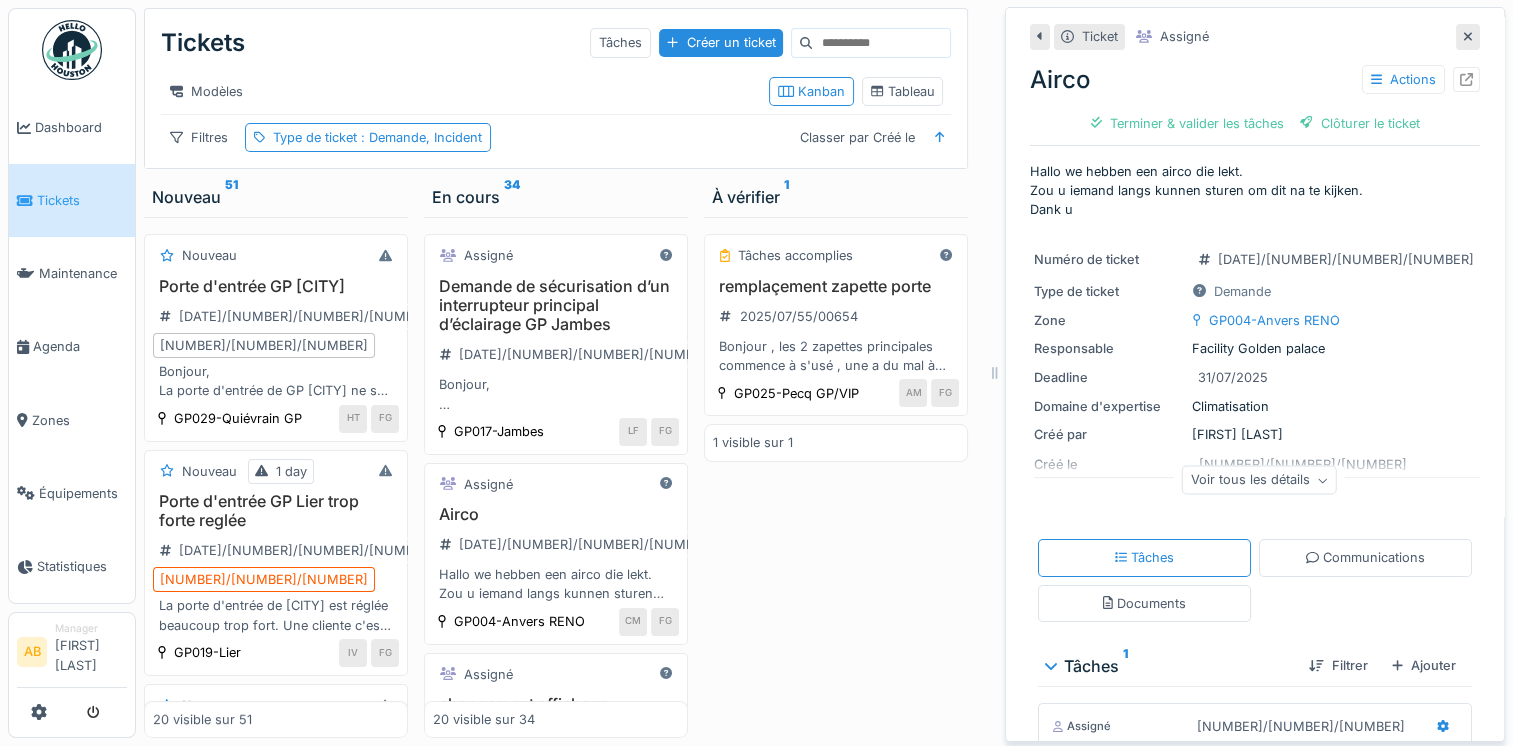 click on "Tâches 1" at bounding box center (1169, 666) 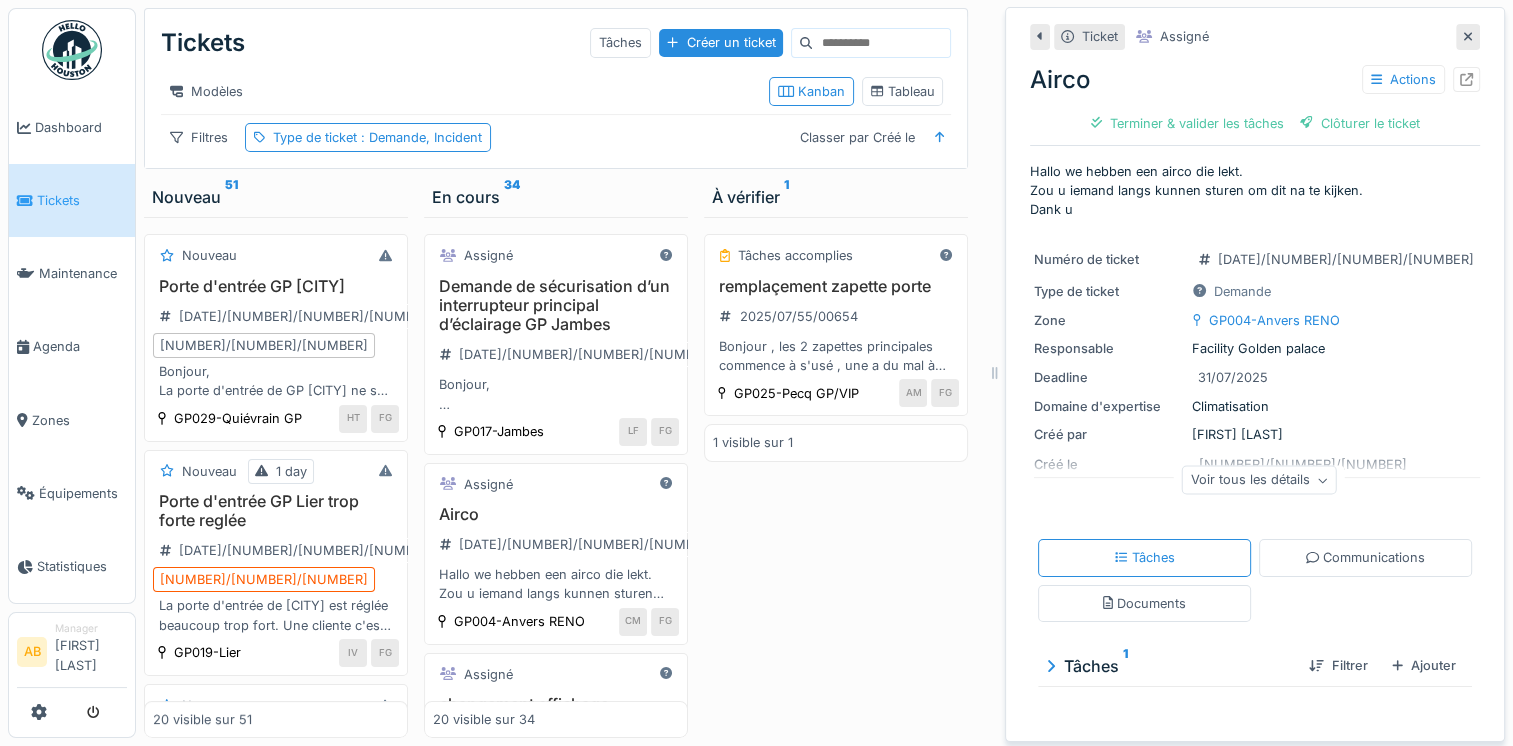 scroll, scrollTop: 15, scrollLeft: 0, axis: vertical 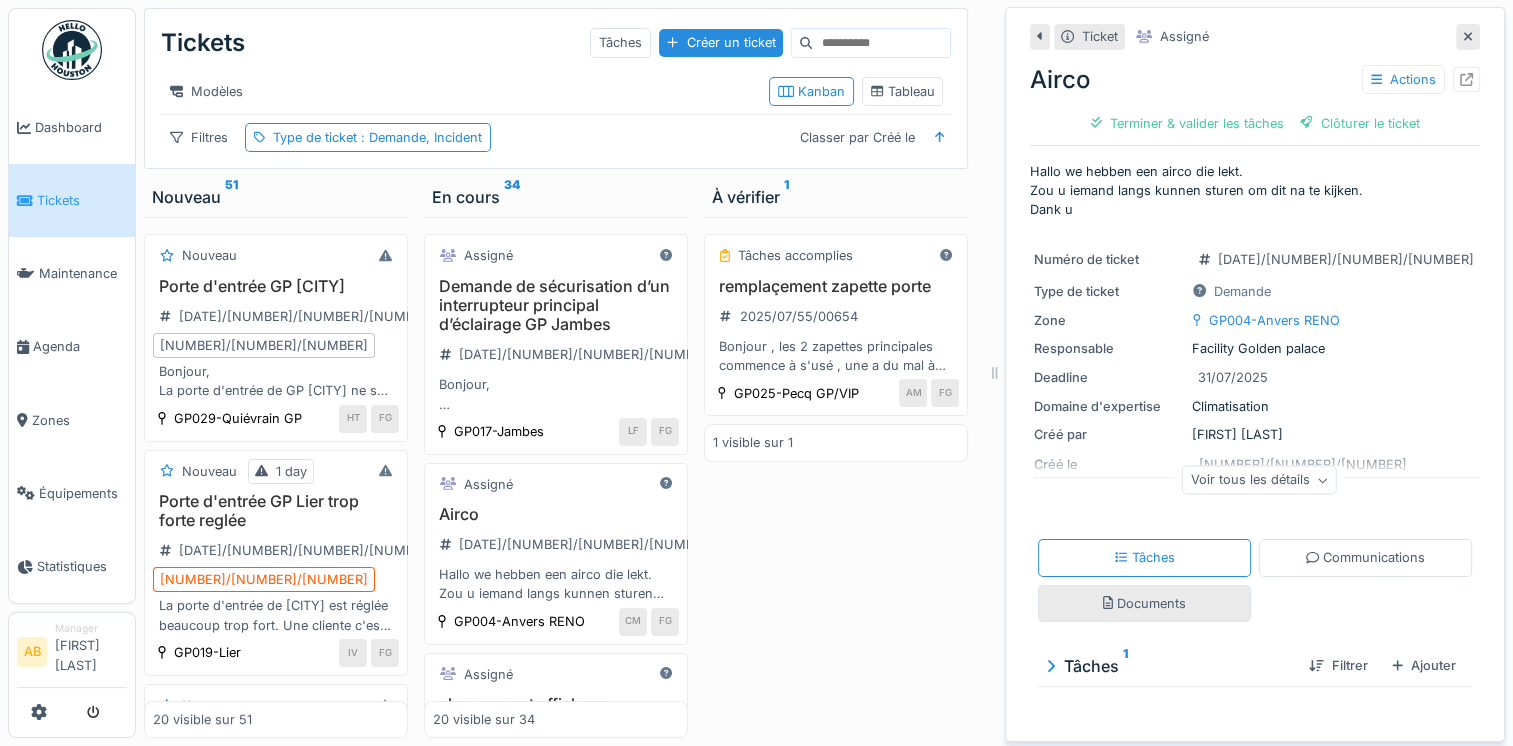 click on "Documents" at bounding box center (1144, 603) 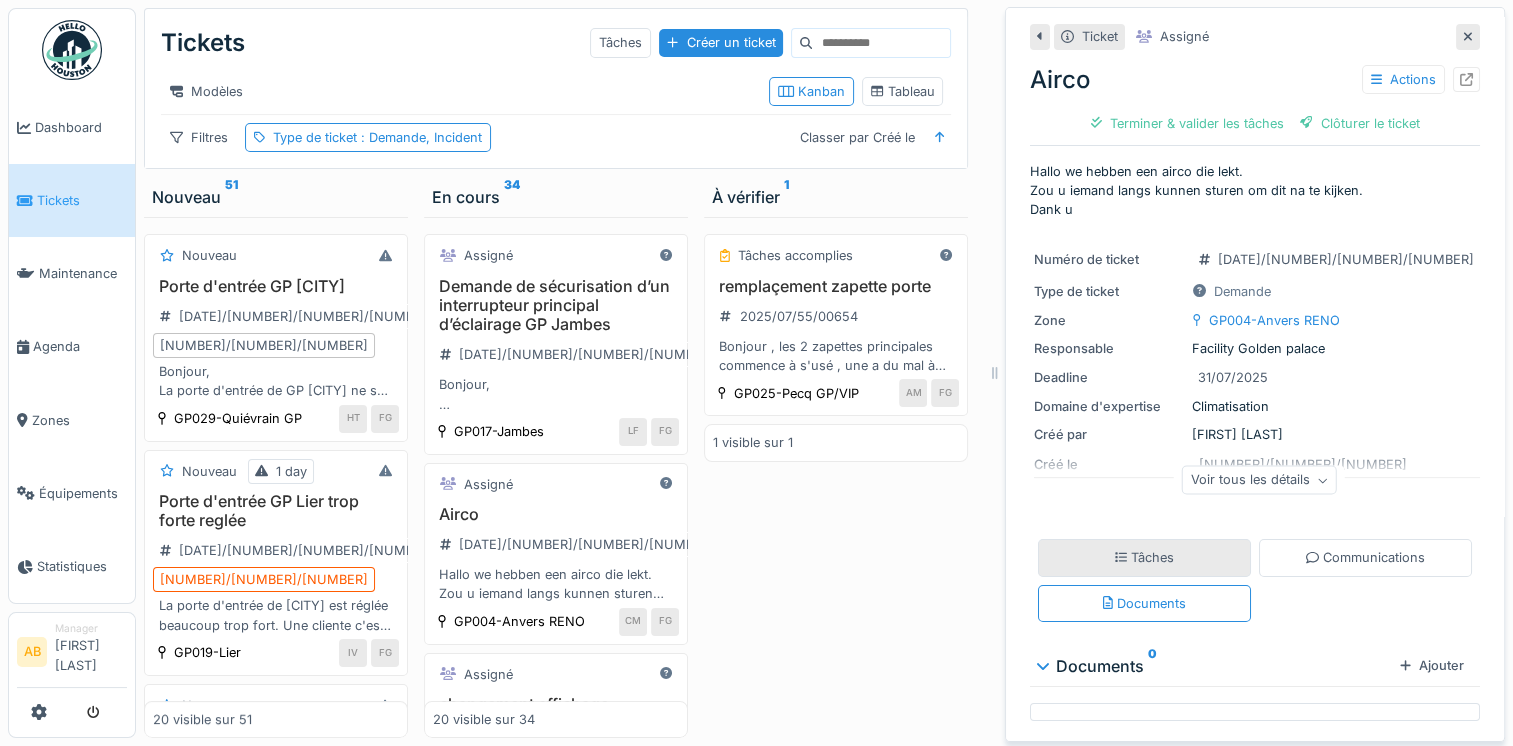 click on "Tâches" at bounding box center (1144, 557) 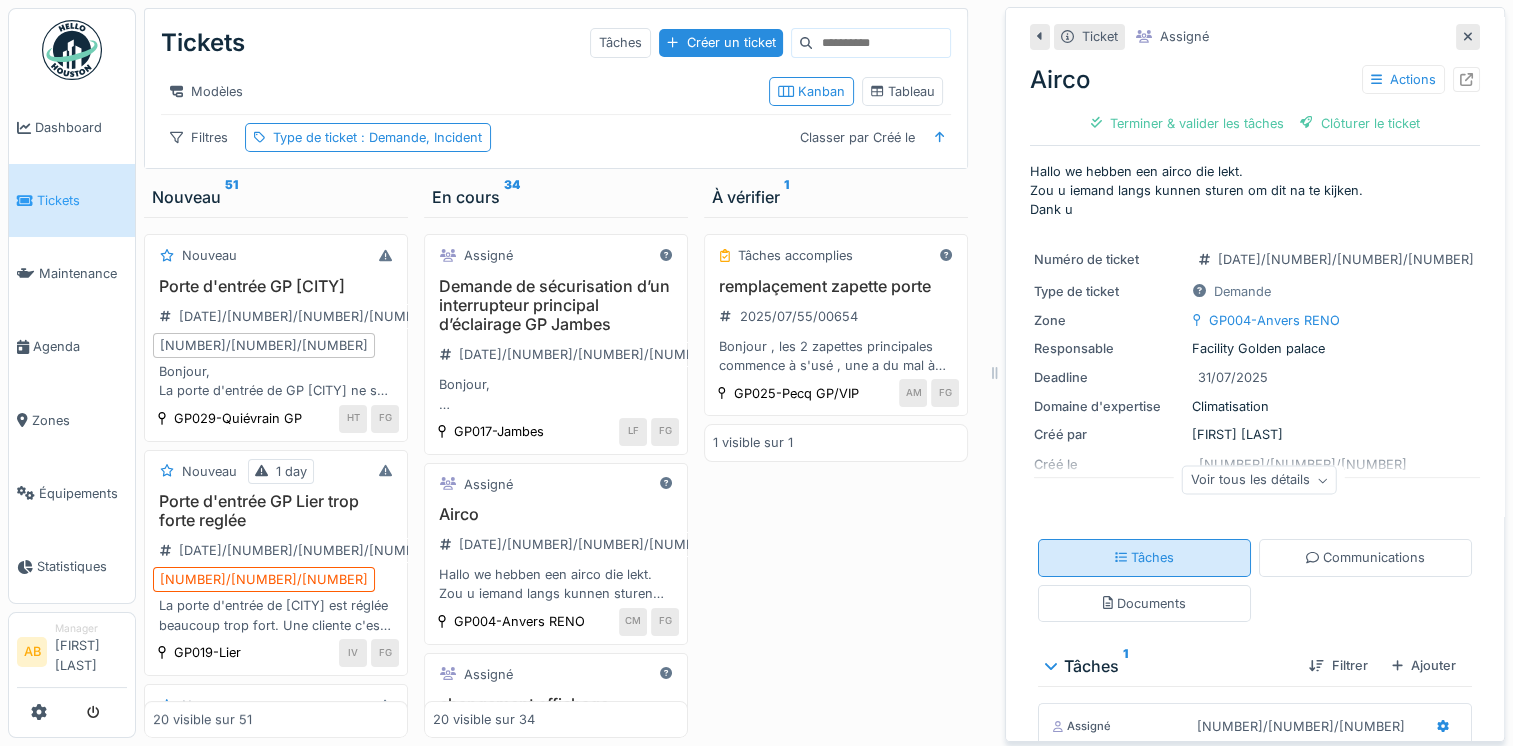 scroll, scrollTop: 3, scrollLeft: 0, axis: vertical 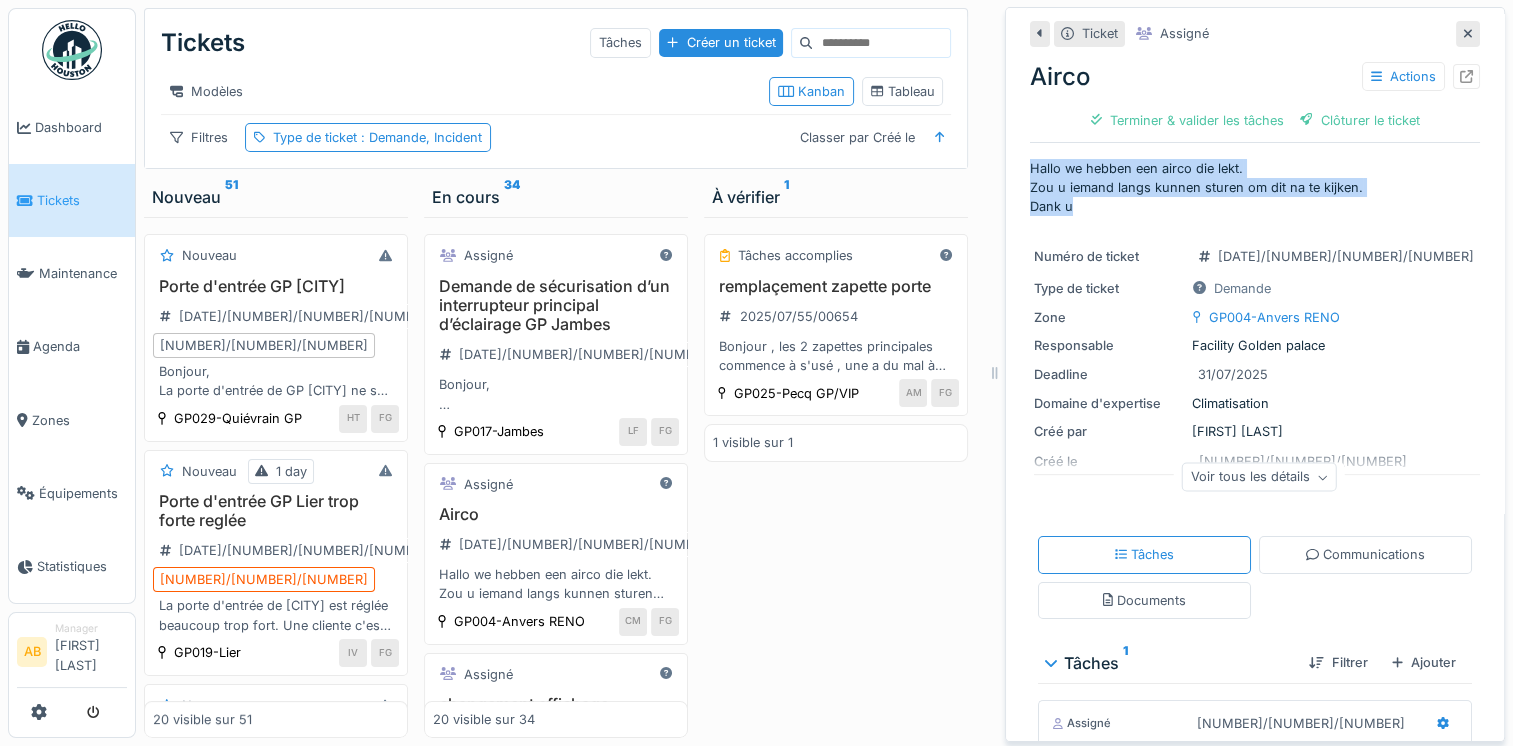 drag, startPoint x: 1016, startPoint y: 155, endPoint x: 1067, endPoint y: 185, distance: 59.16925 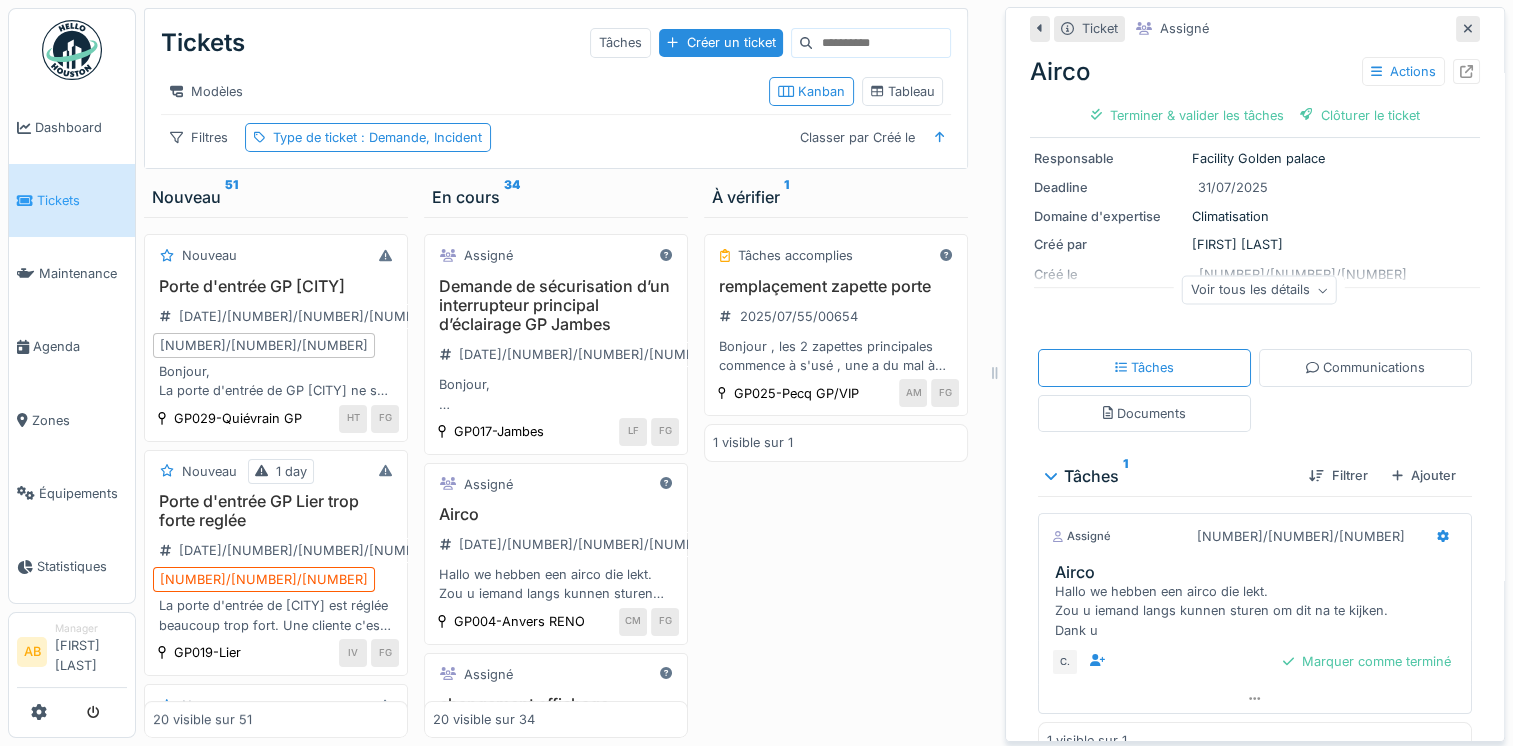 scroll, scrollTop: 222, scrollLeft: 0, axis: vertical 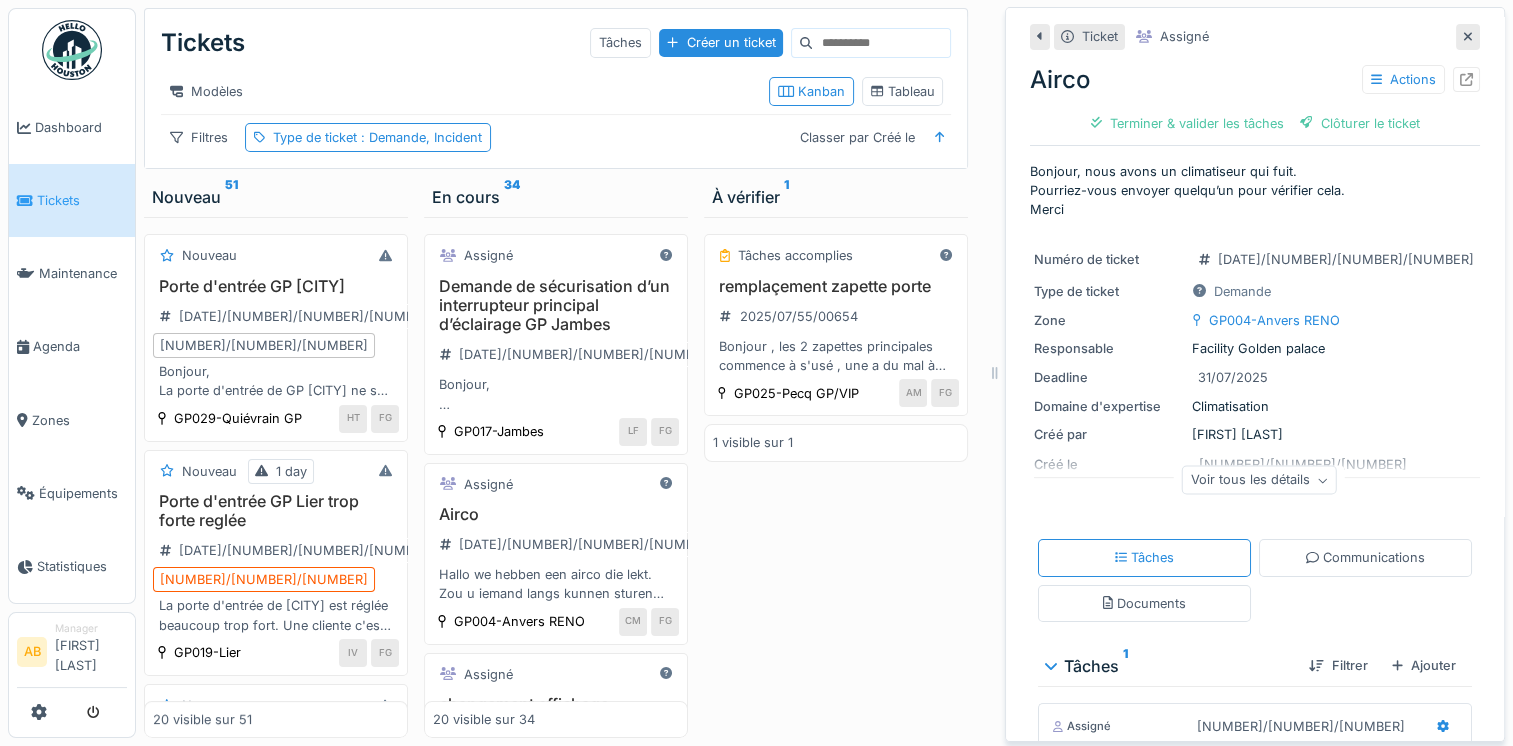 click on "Tâches accomplies remplaçement zapette porte 2025/07/55/00654 Bonjour , les 2 zapettes principales commence à s'usé , une a du mal à ouvrir la porte côté Pecq , l'autre la partie betshop , il faudrait voir pour changé le programme du bouton et le mettre sur une autre ou prévoir le remplaçement de ceux-ci .
bien à vous  GP025-Pecq GP/VIP AM FG 1 visible sur 1" at bounding box center (836, 477) 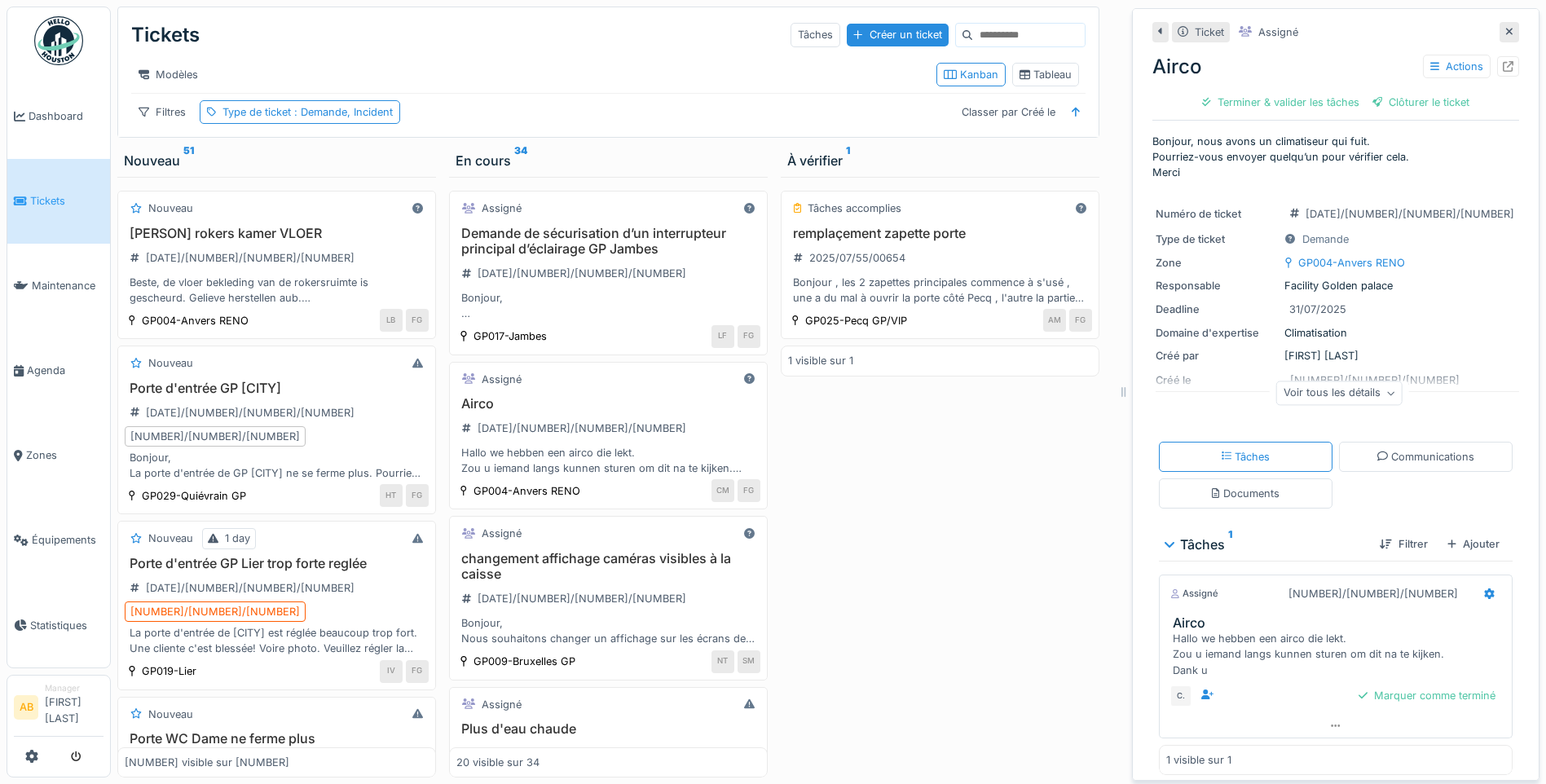drag, startPoint x: 32, startPoint y: 6, endPoint x: 51, endPoint y: 38, distance: 37.215588 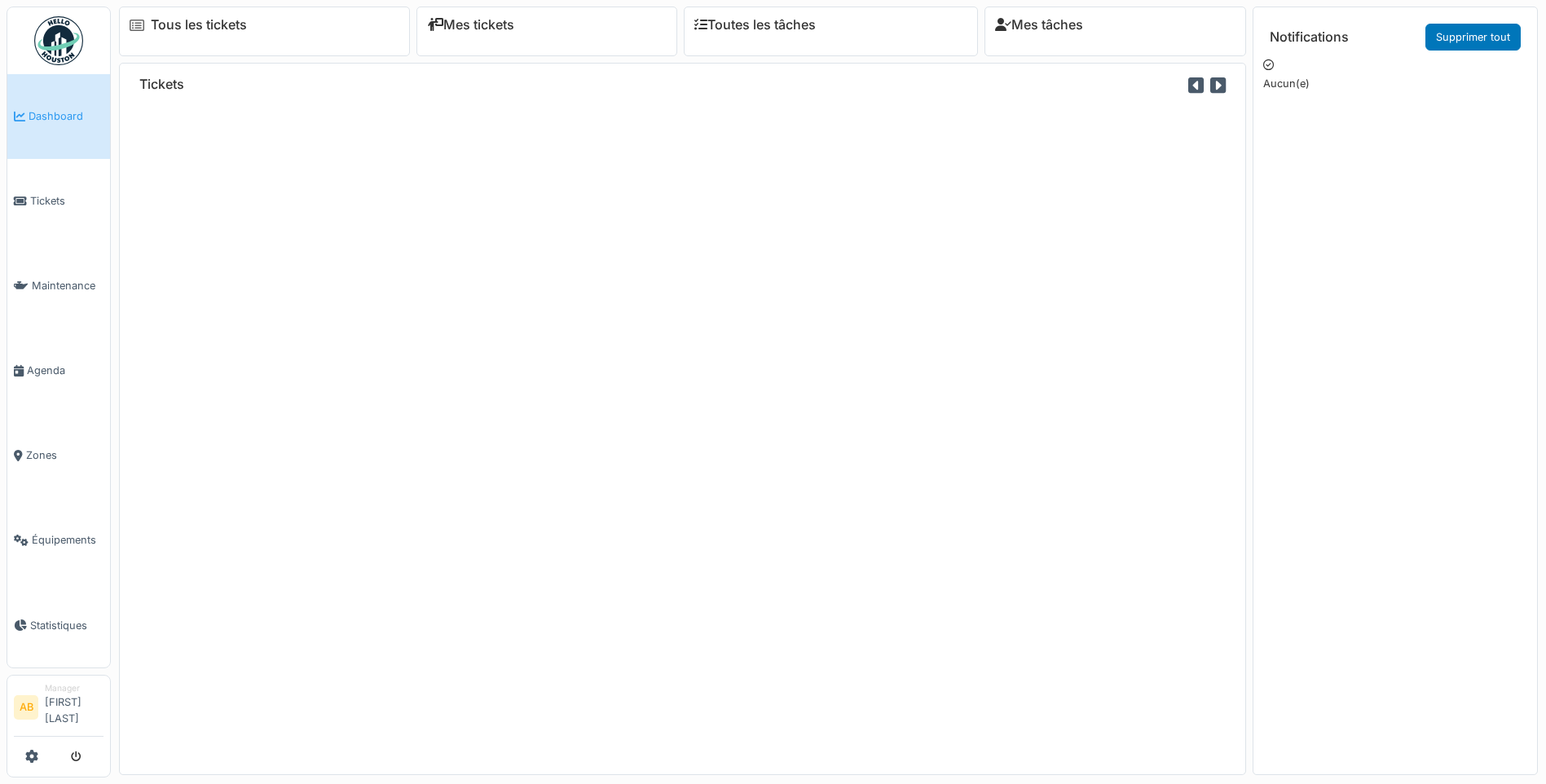 scroll, scrollTop: 0, scrollLeft: 0, axis: both 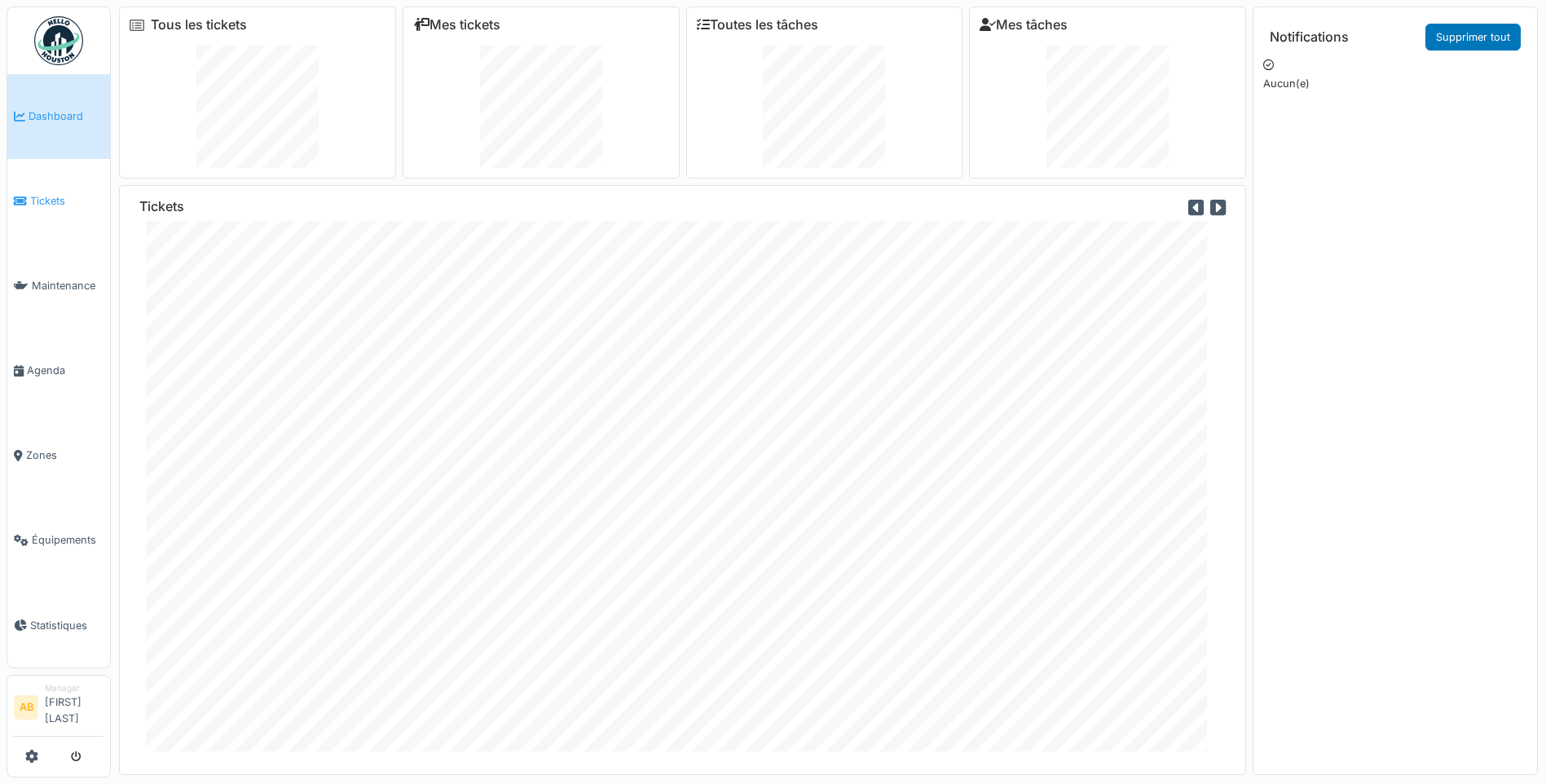 click on "Tickets" at bounding box center [67, 200] 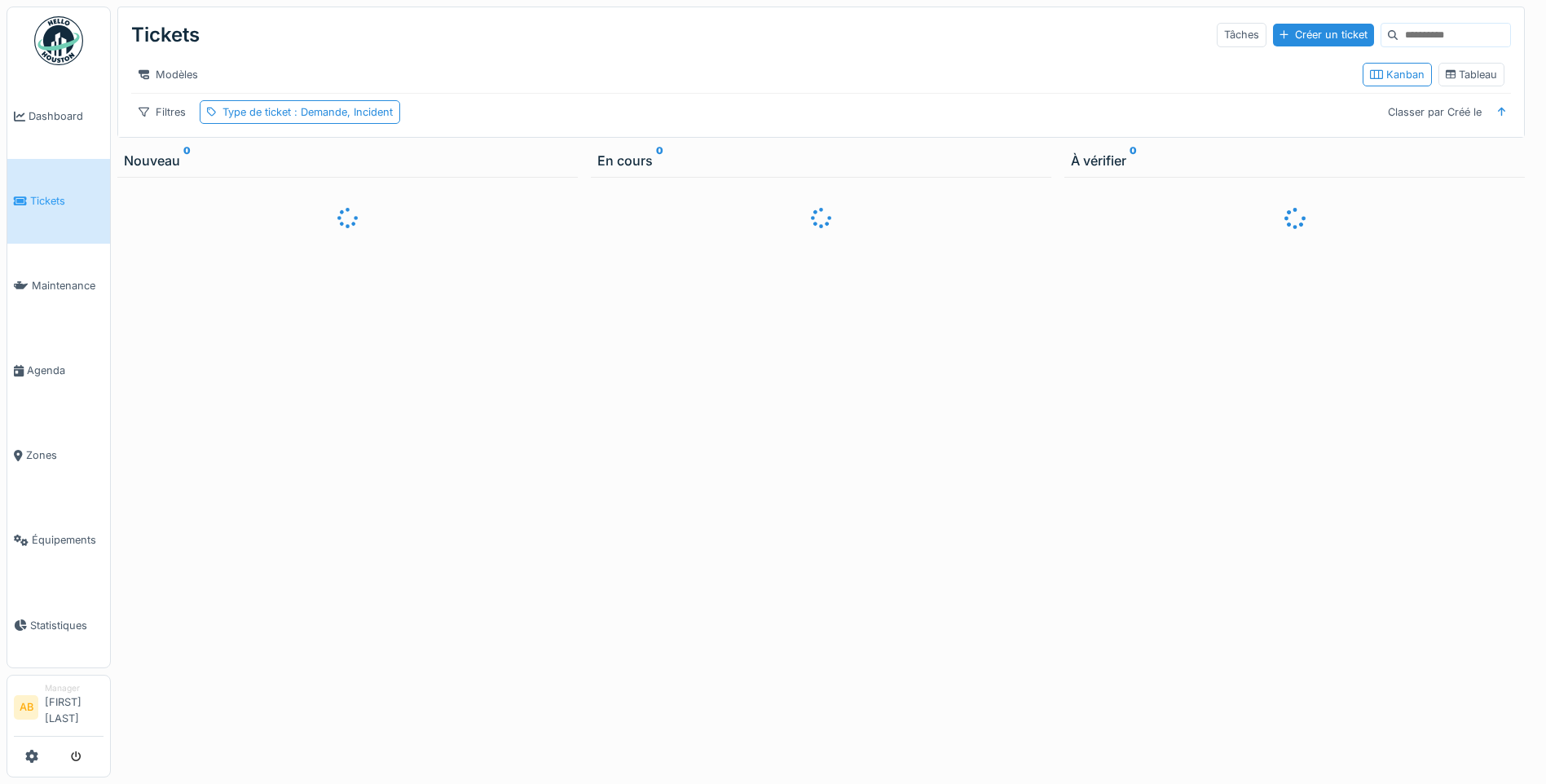 scroll, scrollTop: 0, scrollLeft: 0, axis: both 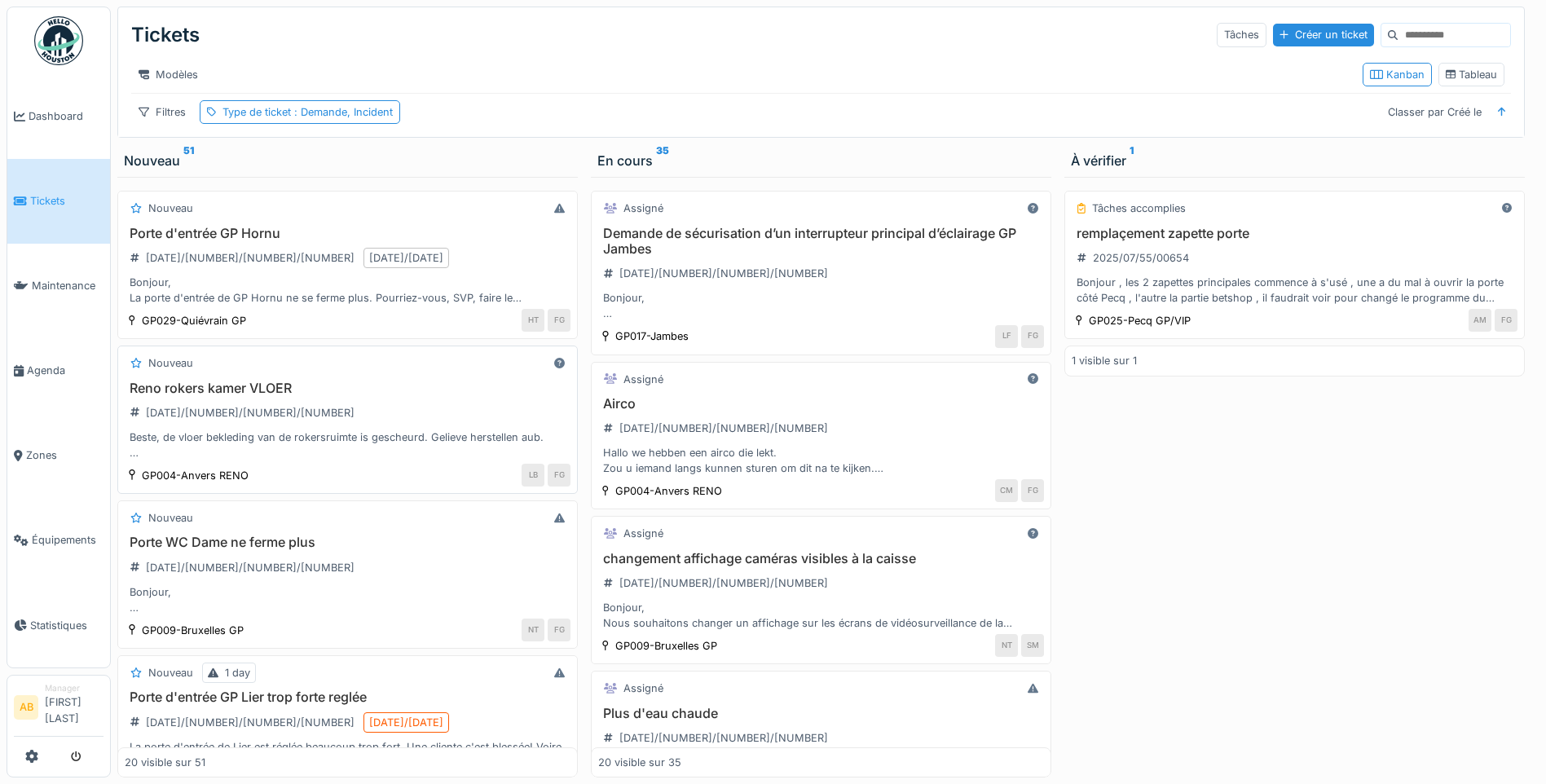 click on "Reno rokers kamer VLOER 2025/08/55/00679 Beste, de vloer bekleding van de rokersruimte is gescheurd. Gelieve herstellen aub.
Vriendelijk bedankt
Ronald" at bounding box center (347, 421) 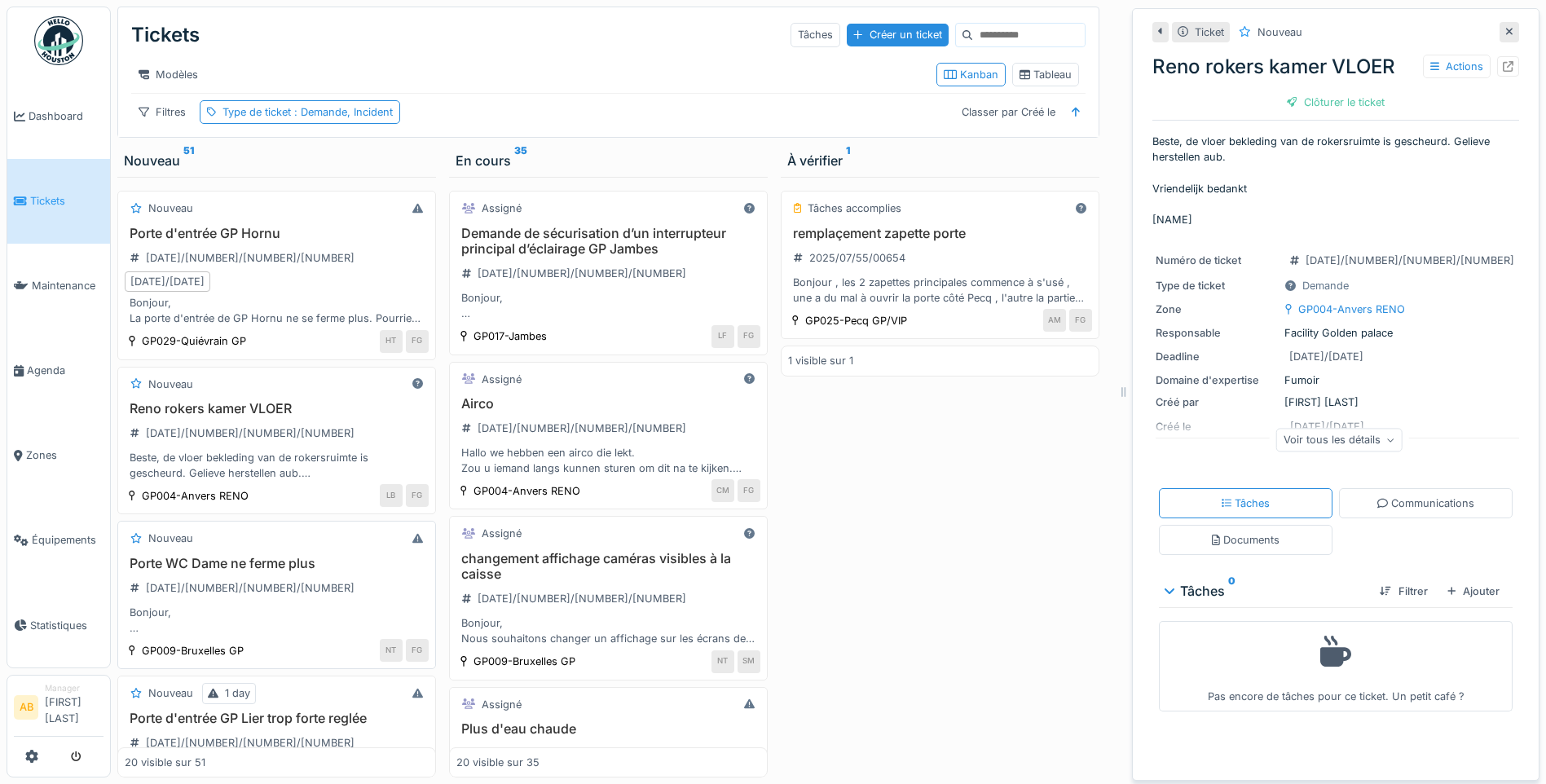 click on "Porte WC Dame ne ferme plus 2025/07/55/00672 Bonjour,
Suite aux dégats des eaux de samedi et lundi, la porte d'accès au WC Dame ne se ferme plus, sans doute gonflée par l'eau infiltreé. Peut-on voir si il faut la rabotter un peu ou la remplacer ? merci d'avance." at bounding box center (276, 596) 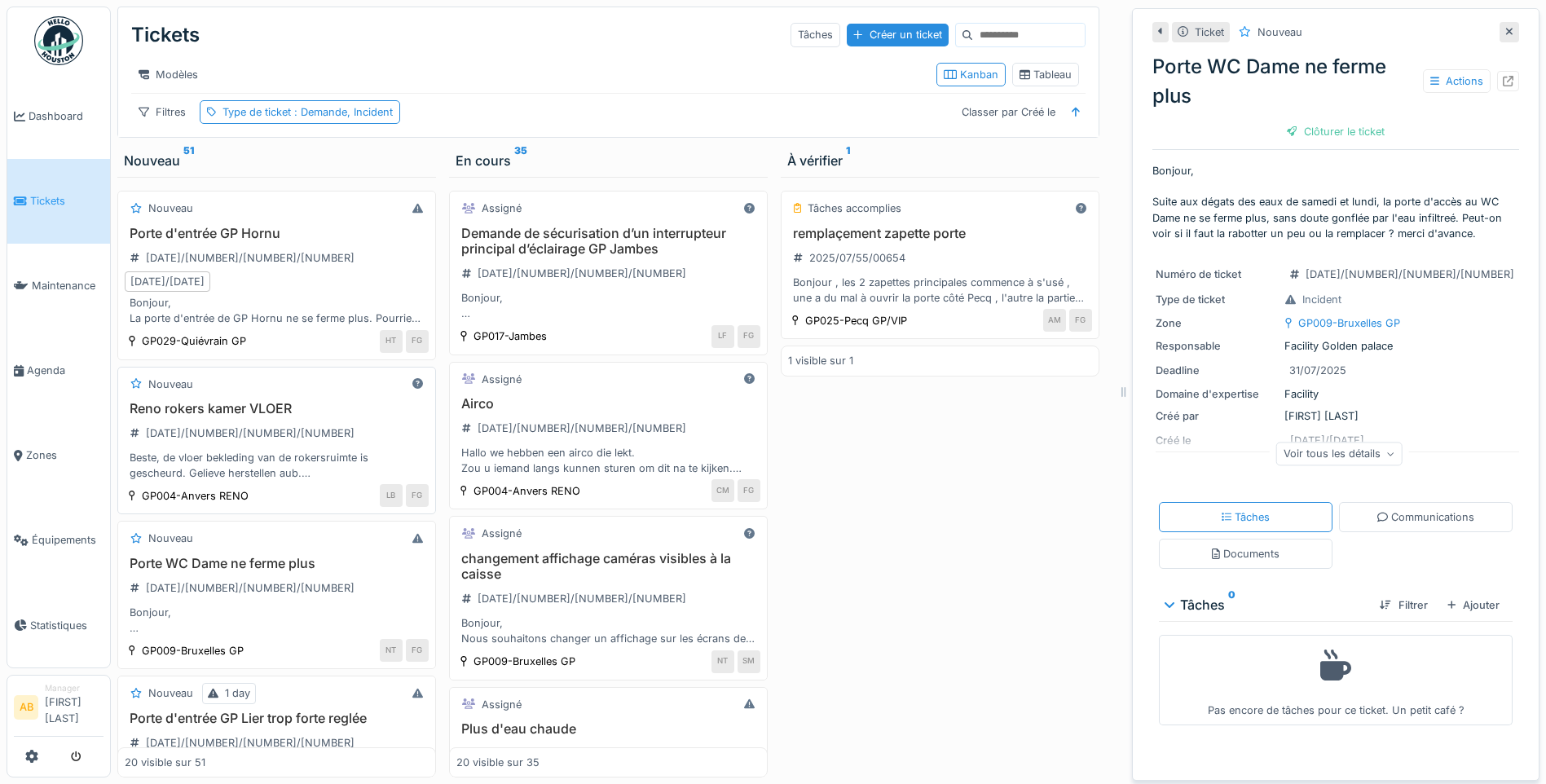 click on "Reno rokers kamer VLOER 2025/08/55/00679 Beste, de vloer bekleding van de rokersruimte is gescheurd. Gelieve herstellen aub.
Vriendelijk bedankt
Ronald" at bounding box center [276, 441] 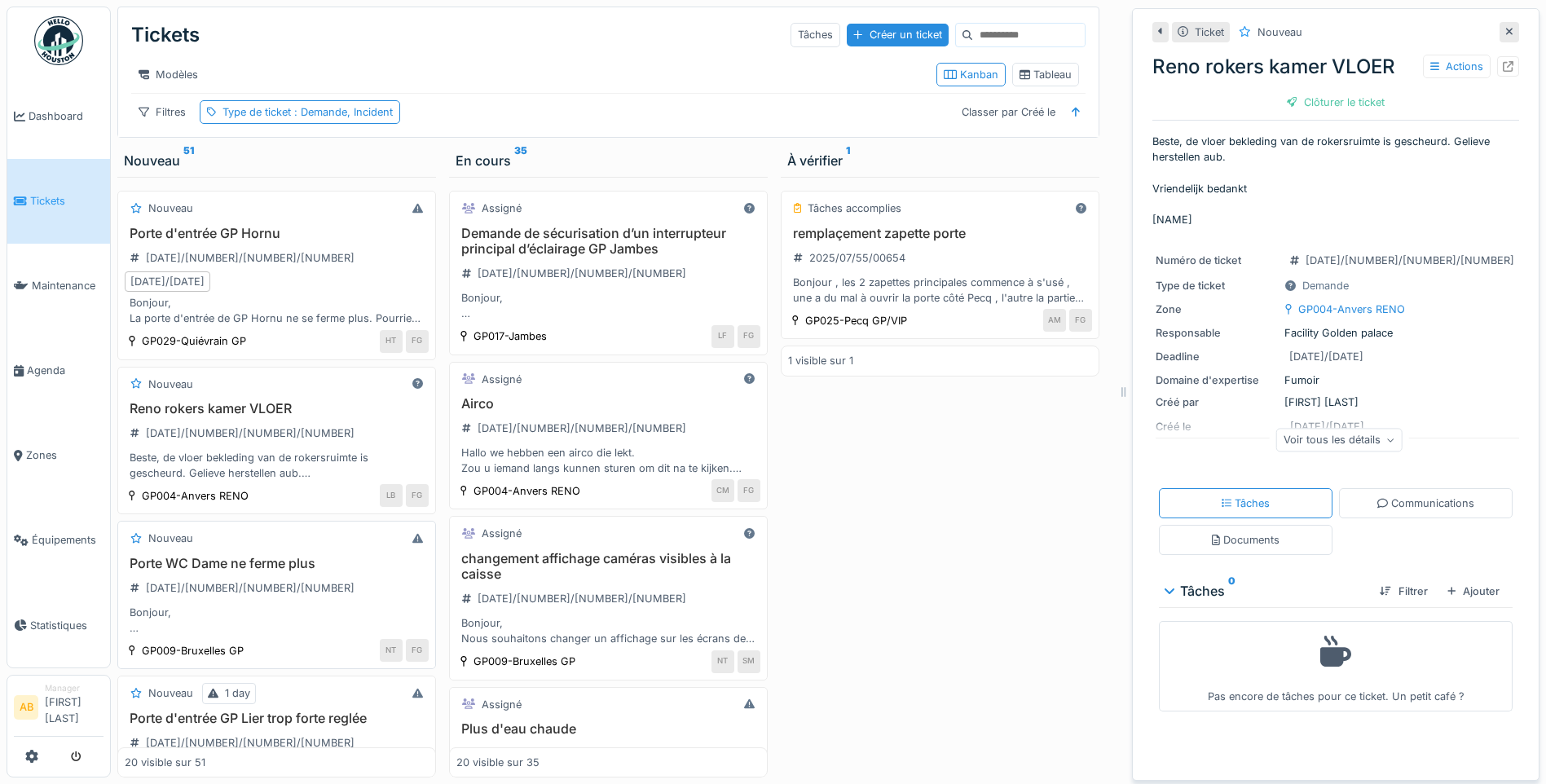 click on "Porte WC Dame ne ferme plus" at bounding box center [276, 563] 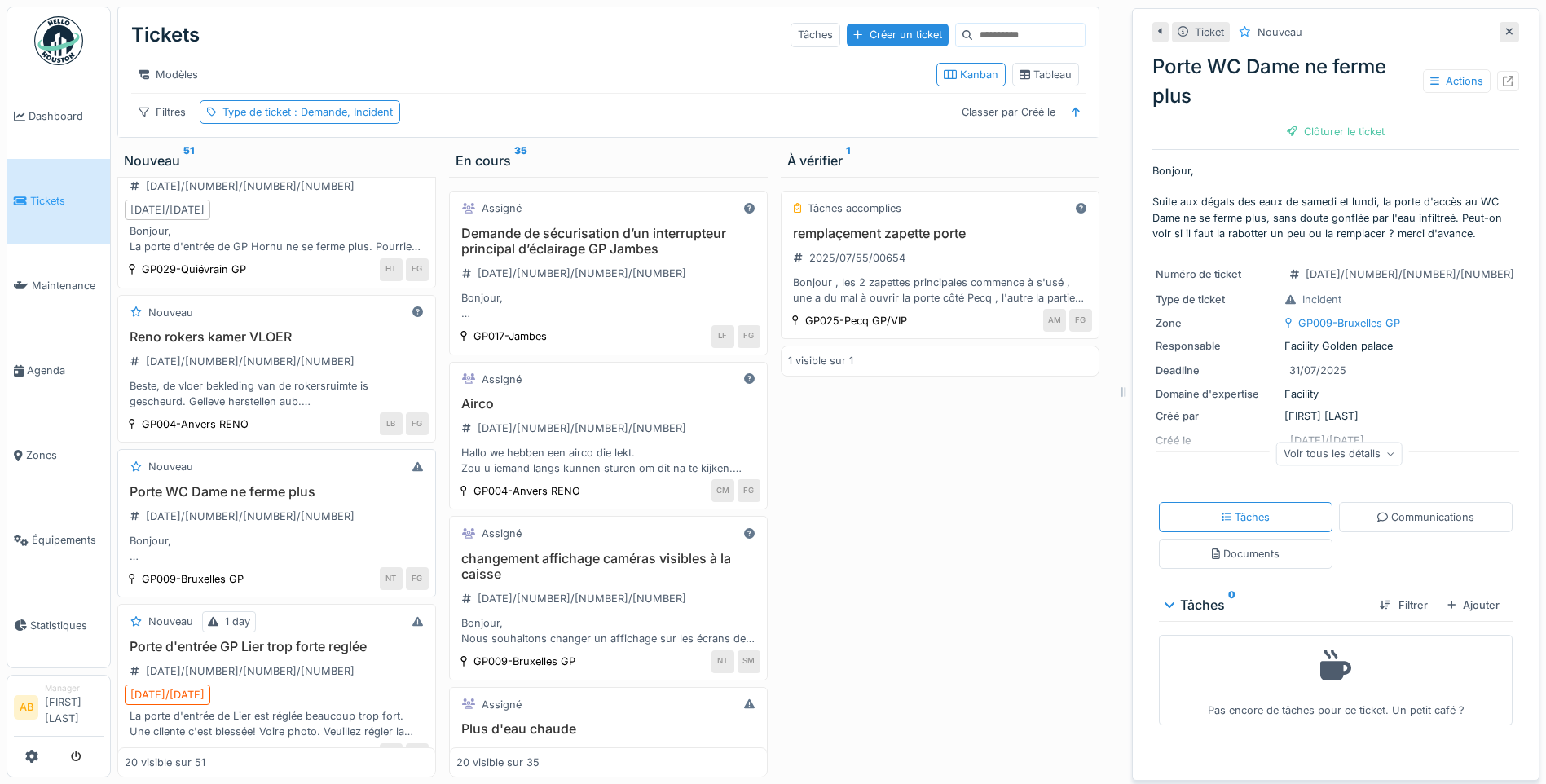 scroll, scrollTop: 163, scrollLeft: 0, axis: vertical 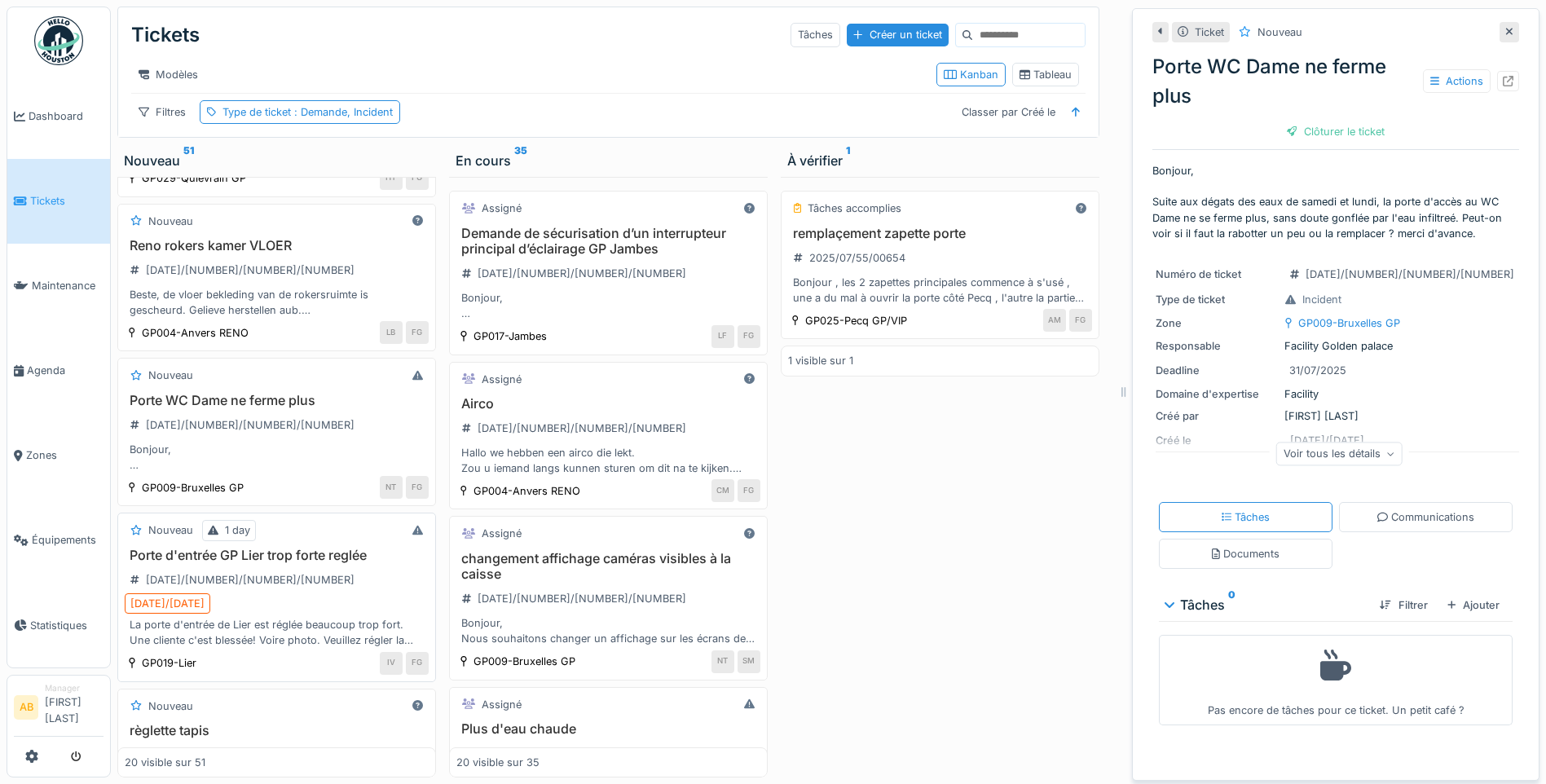 click on "Porte d'entrée GP Lier trop forte reglée" at bounding box center (276, 555) 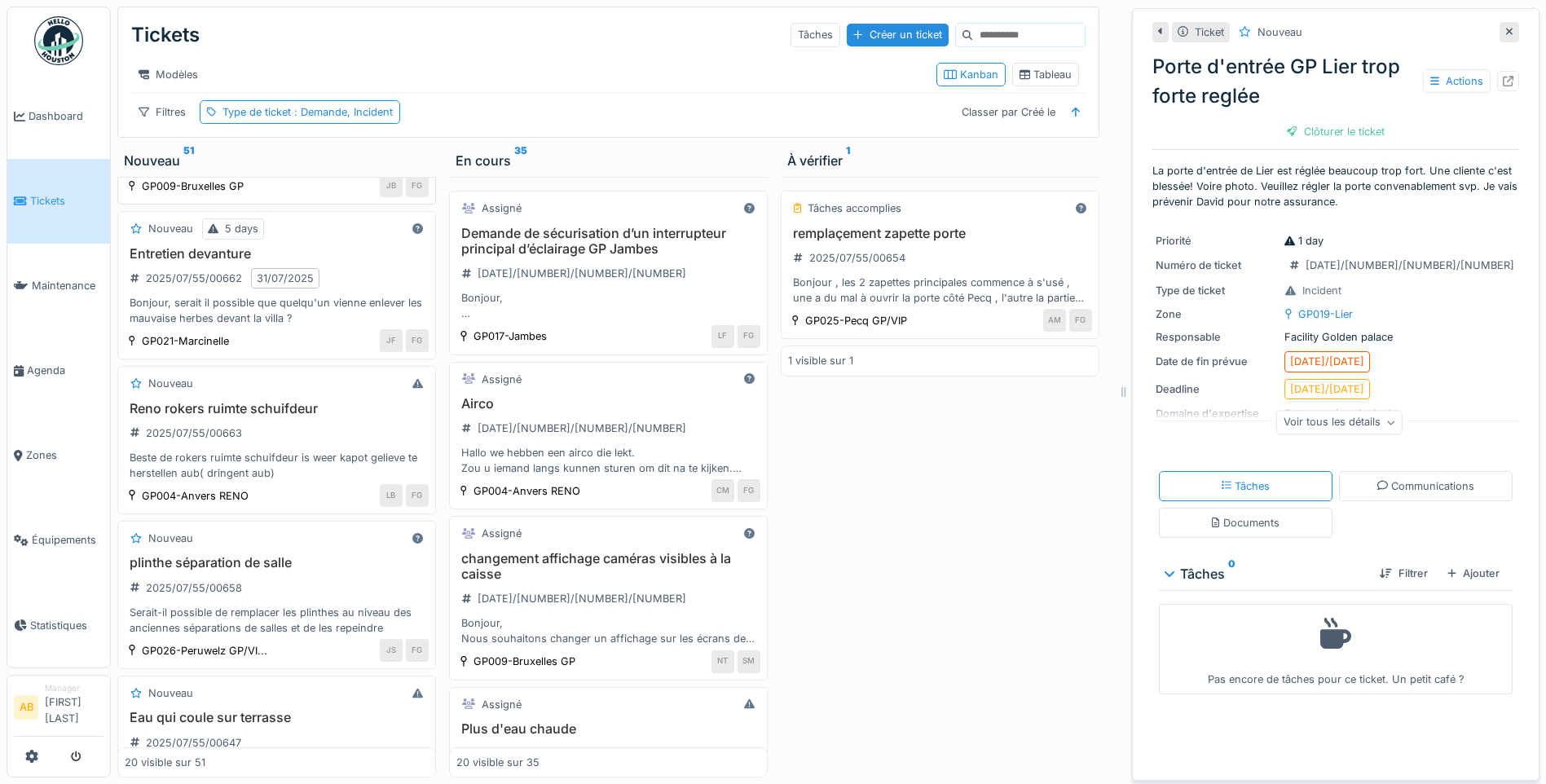 scroll, scrollTop: 978, scrollLeft: 0, axis: vertical 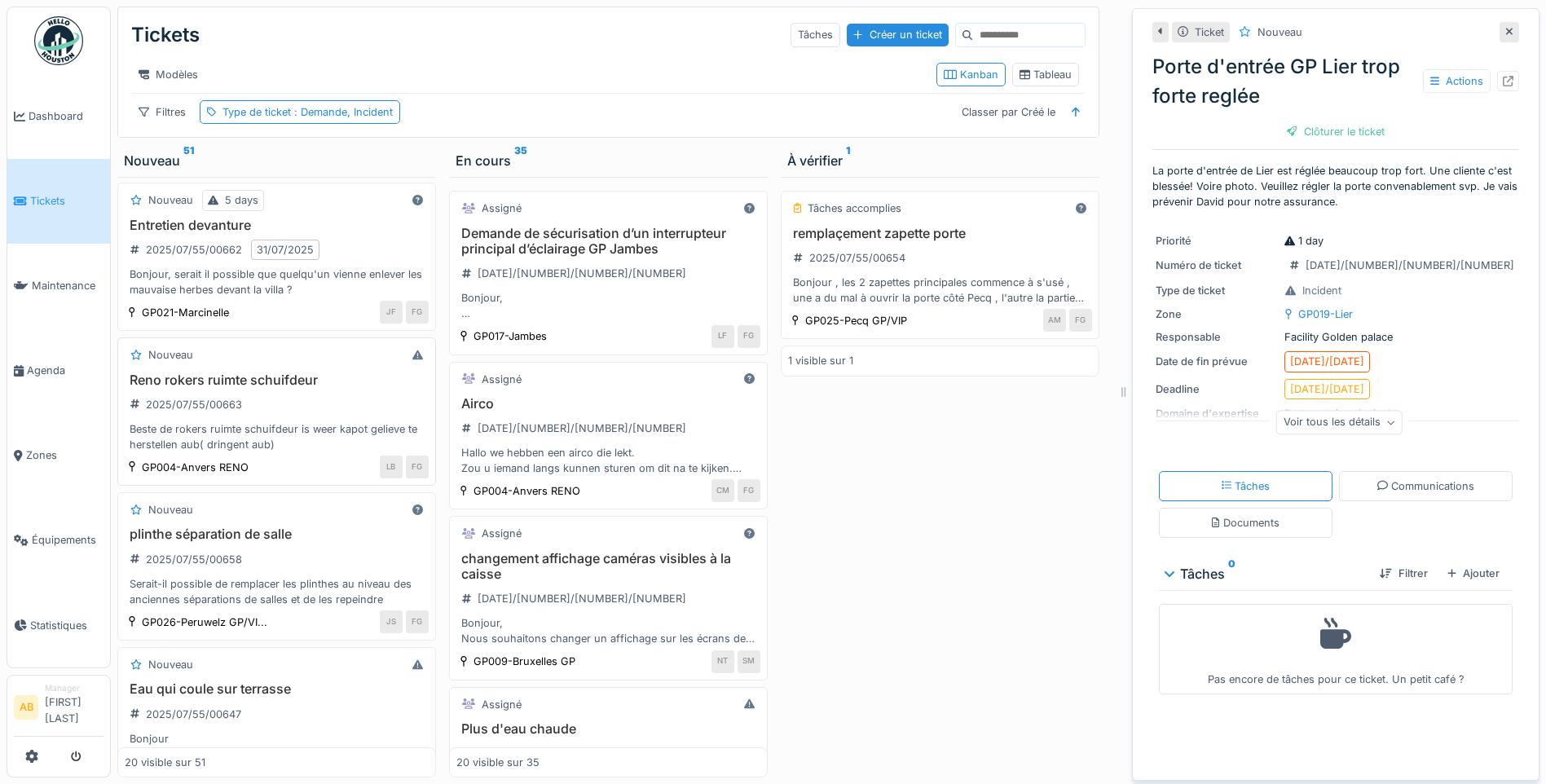 click on "Beste de rokers ruimte schuifdeur is weer kapot gelieve te herstellen aub( dringent aub)" at bounding box center (276, 437) 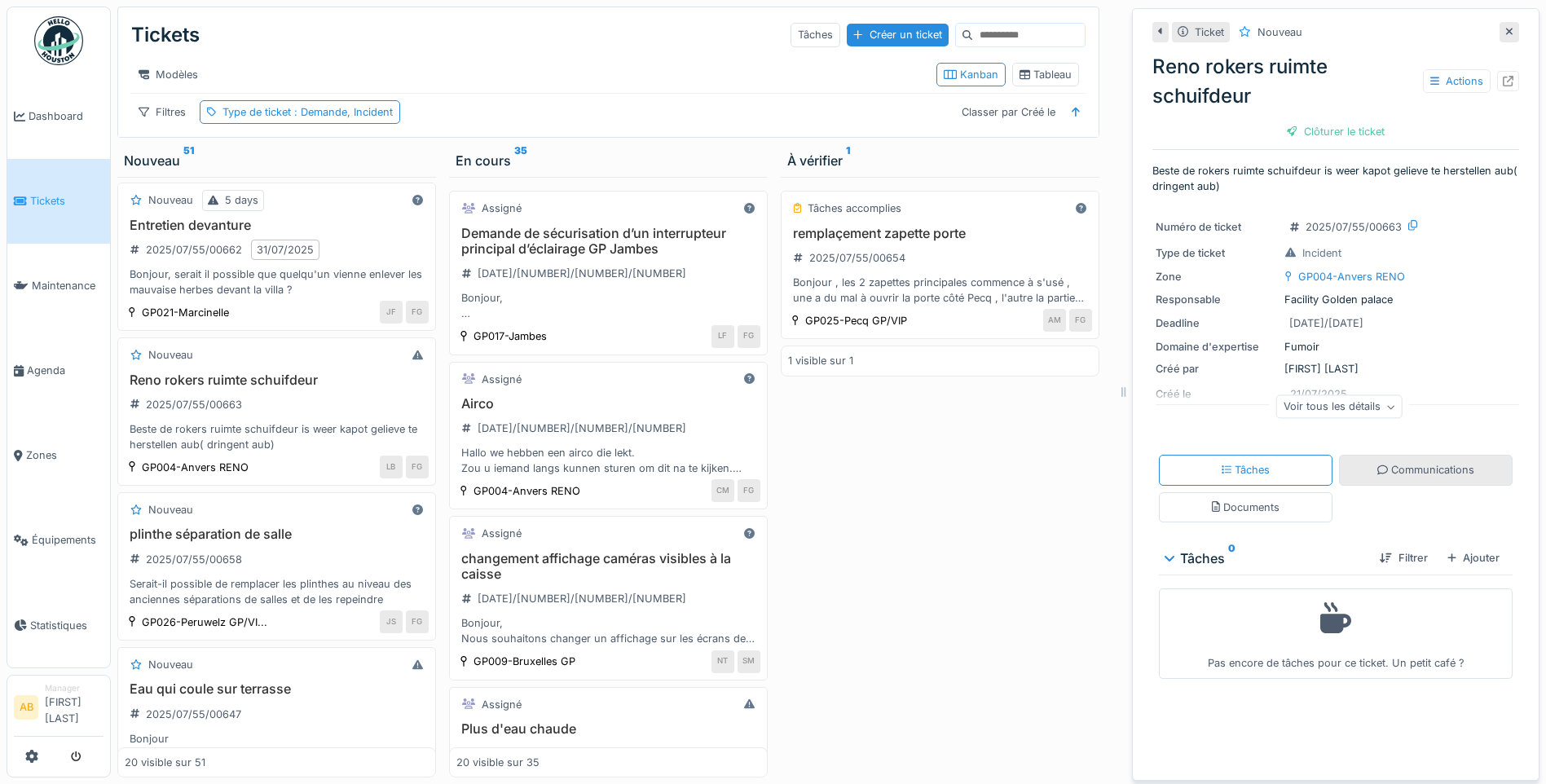 click on "Communications" at bounding box center [1425, 469] 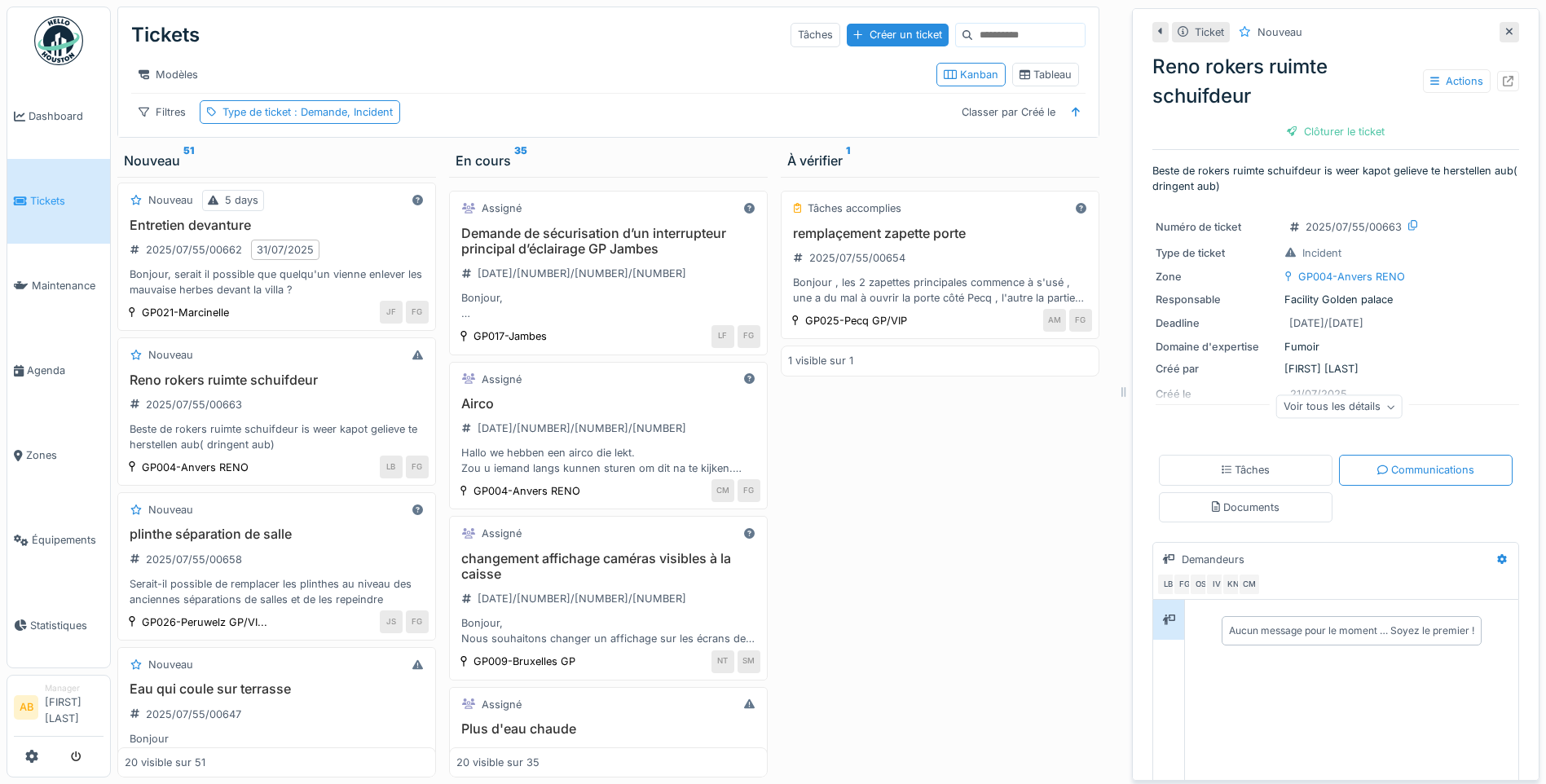 scroll, scrollTop: 12, scrollLeft: 0, axis: vertical 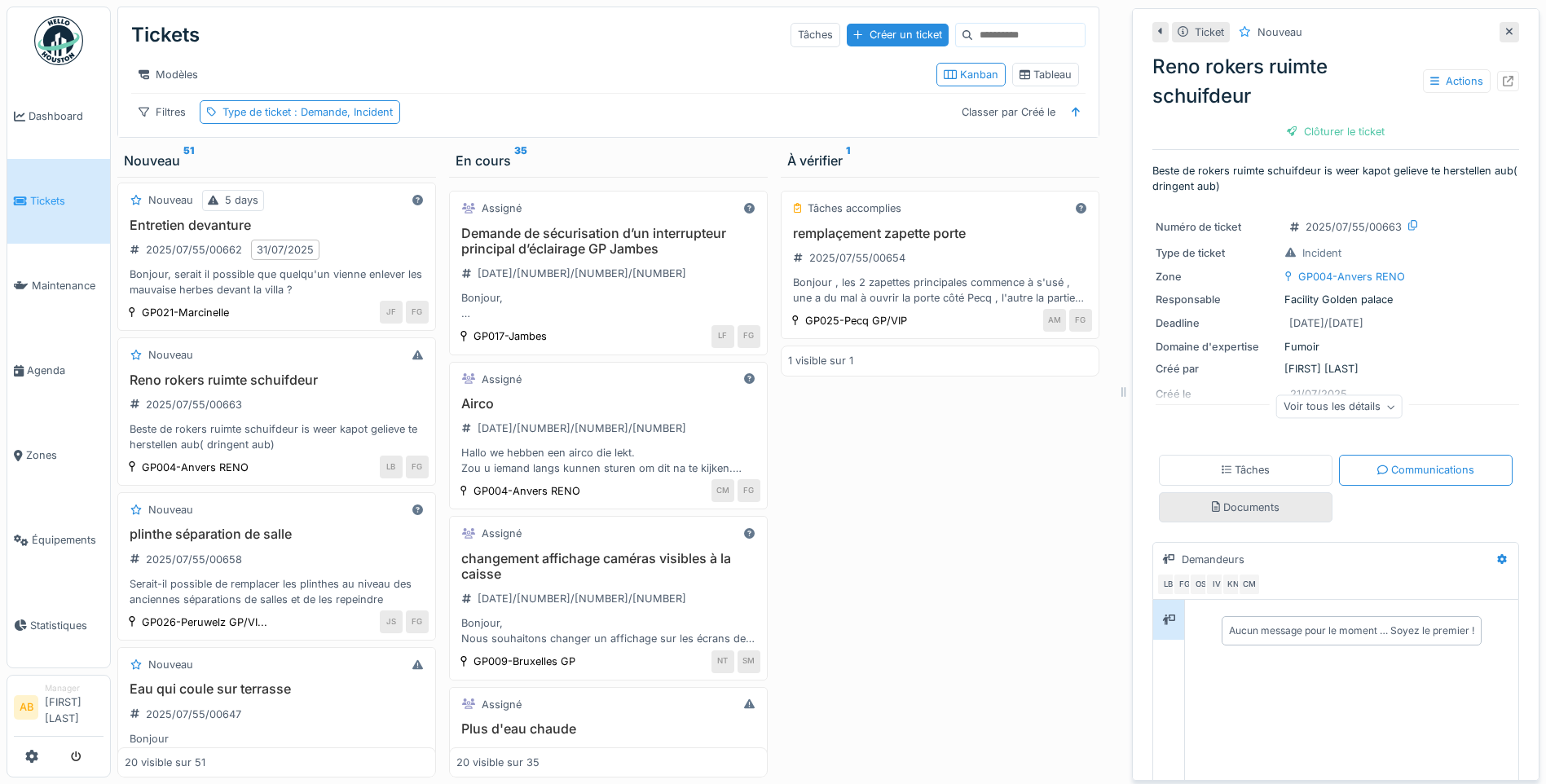 click on "Documents" at bounding box center [1245, 507] 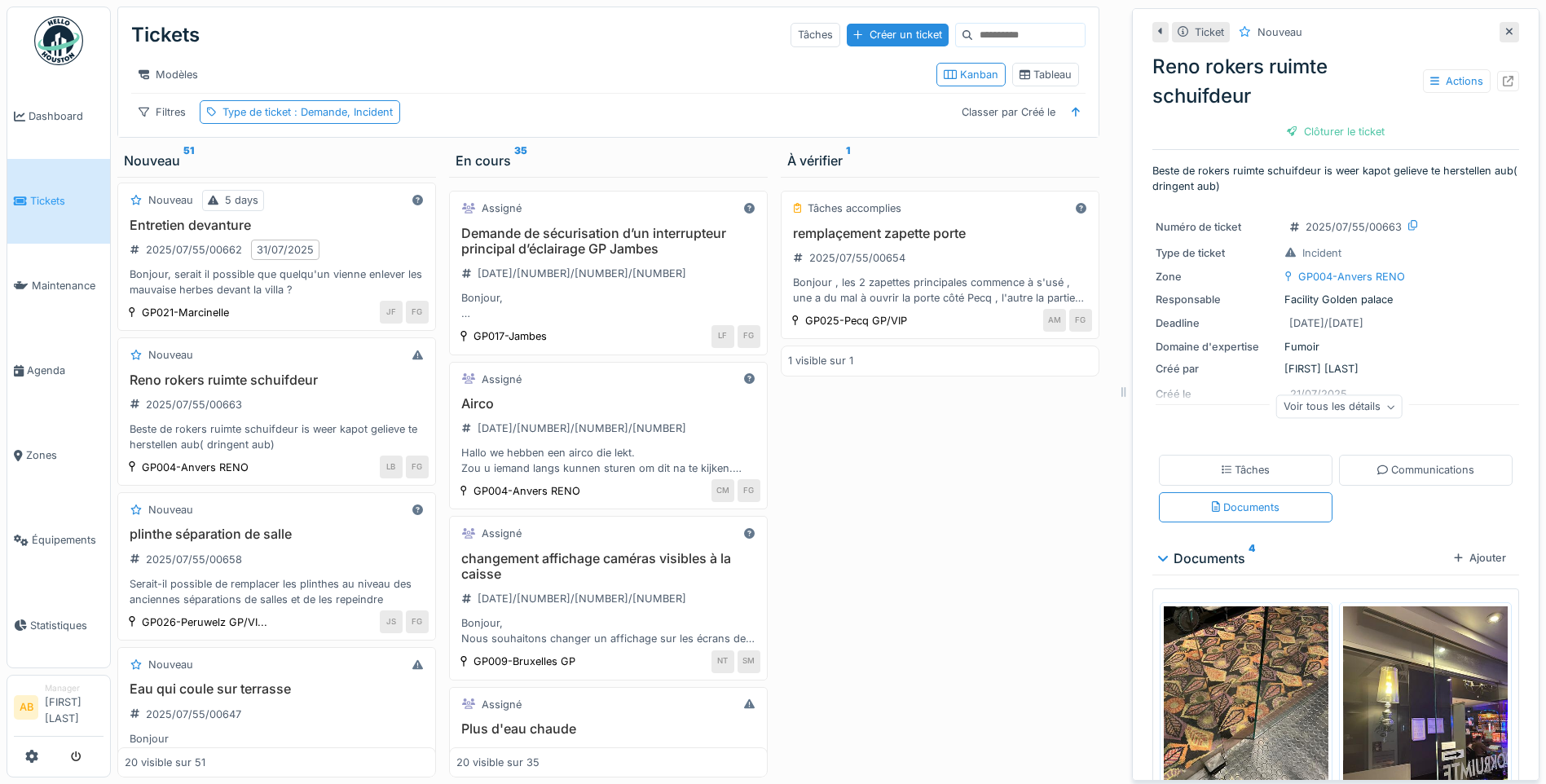 scroll, scrollTop: 182, scrollLeft: 0, axis: vertical 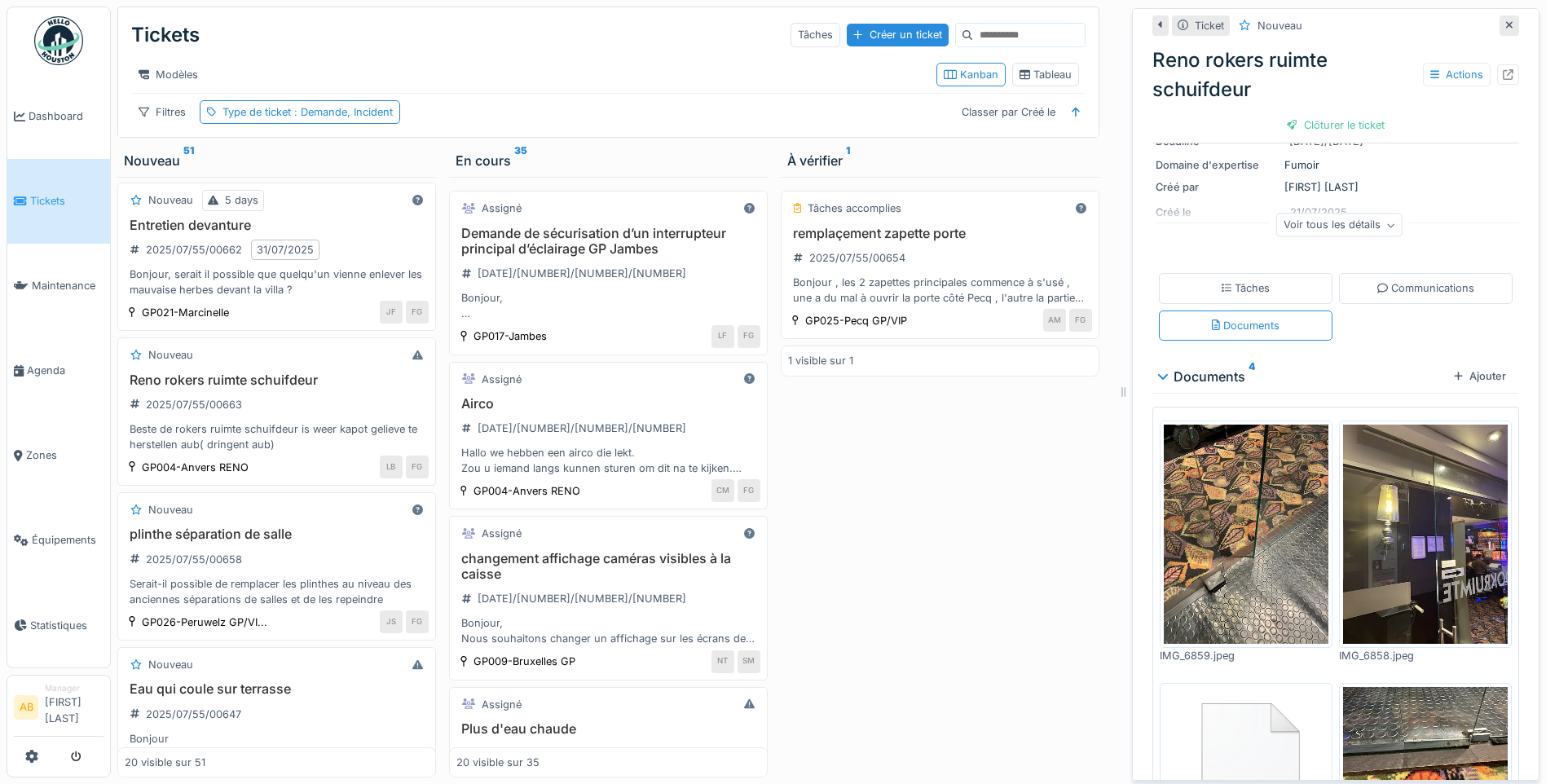 click 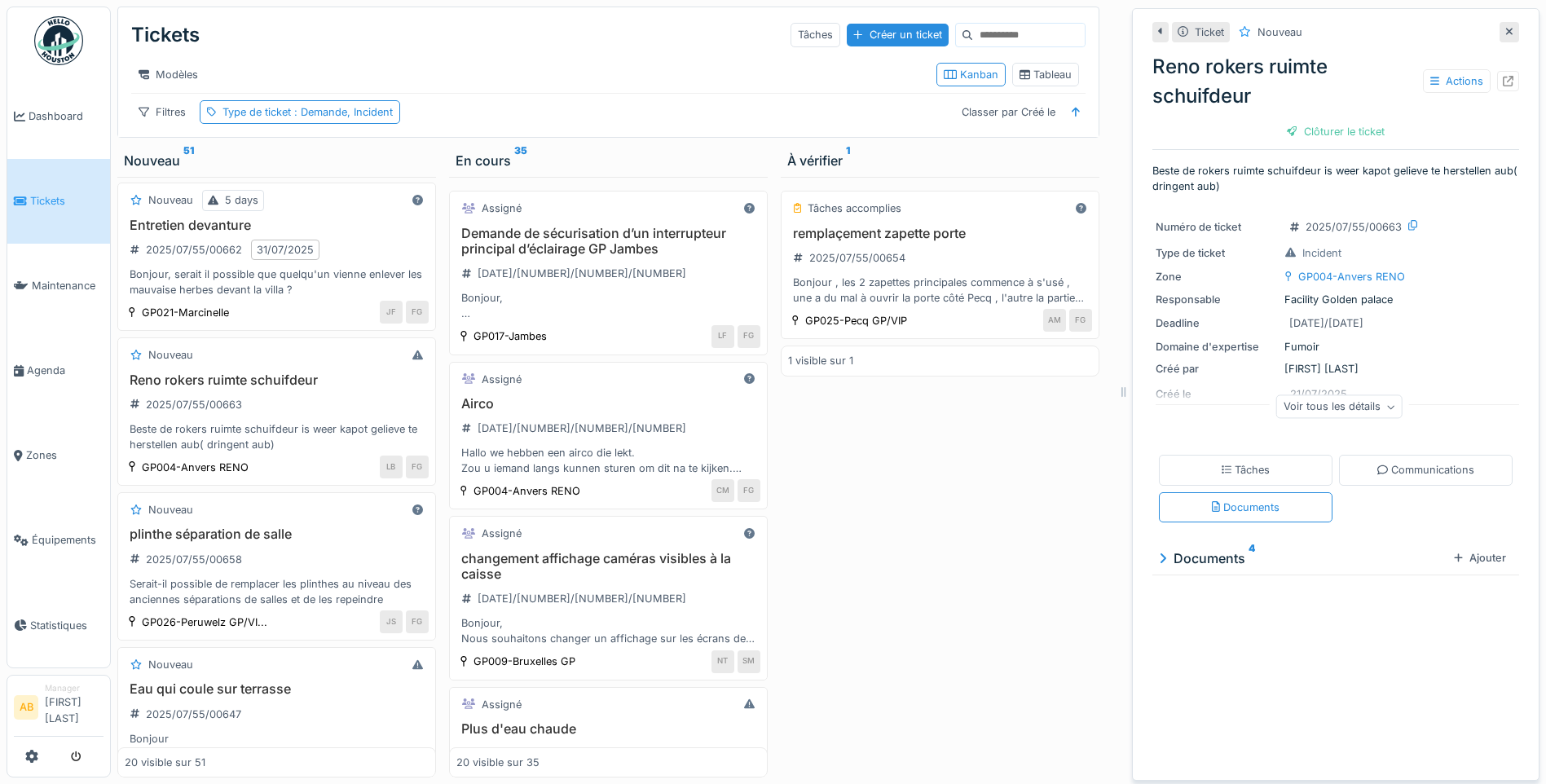 scroll, scrollTop: 0, scrollLeft: 0, axis: both 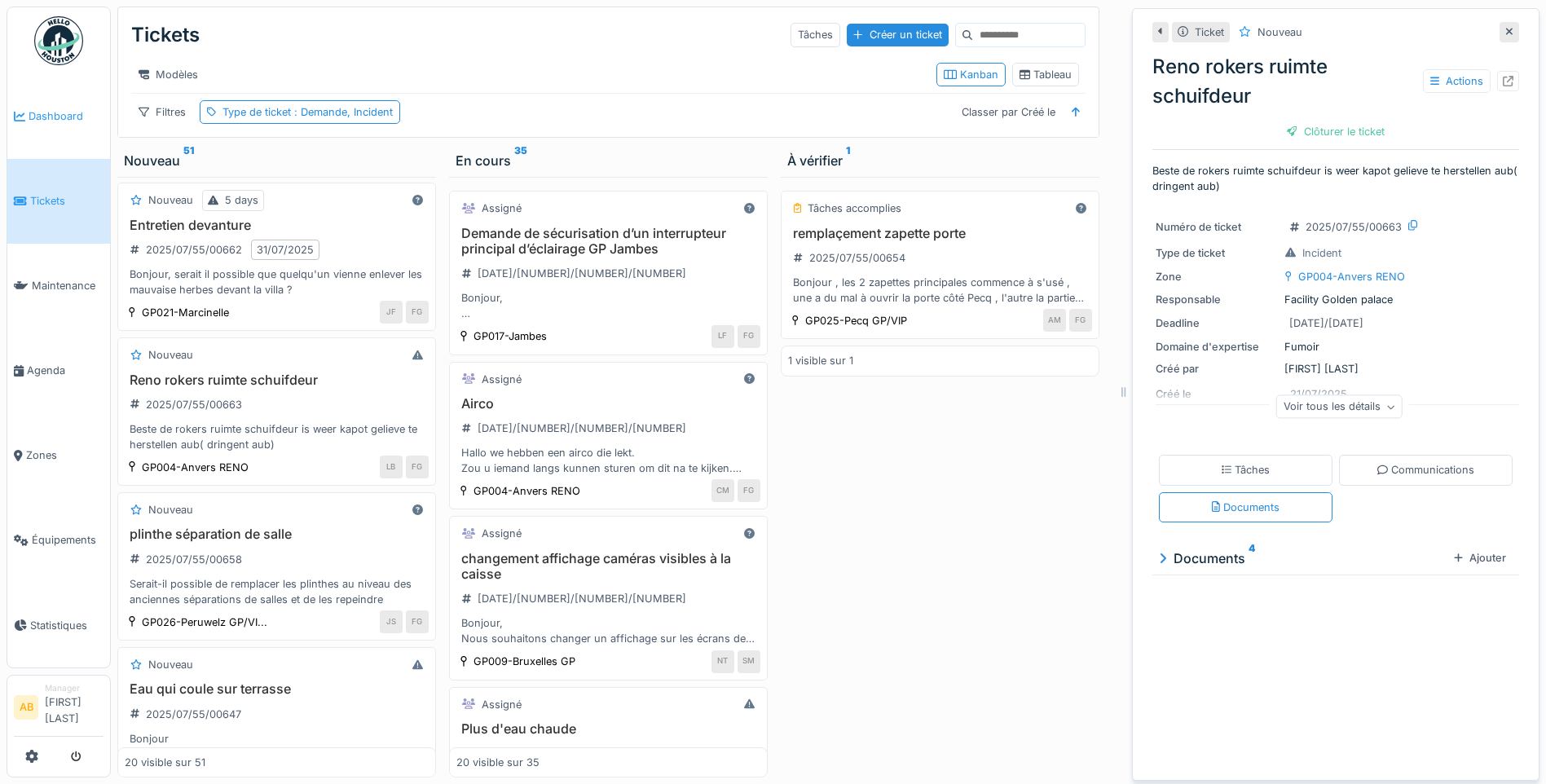 click on "Dashboard" at bounding box center [59, 117] 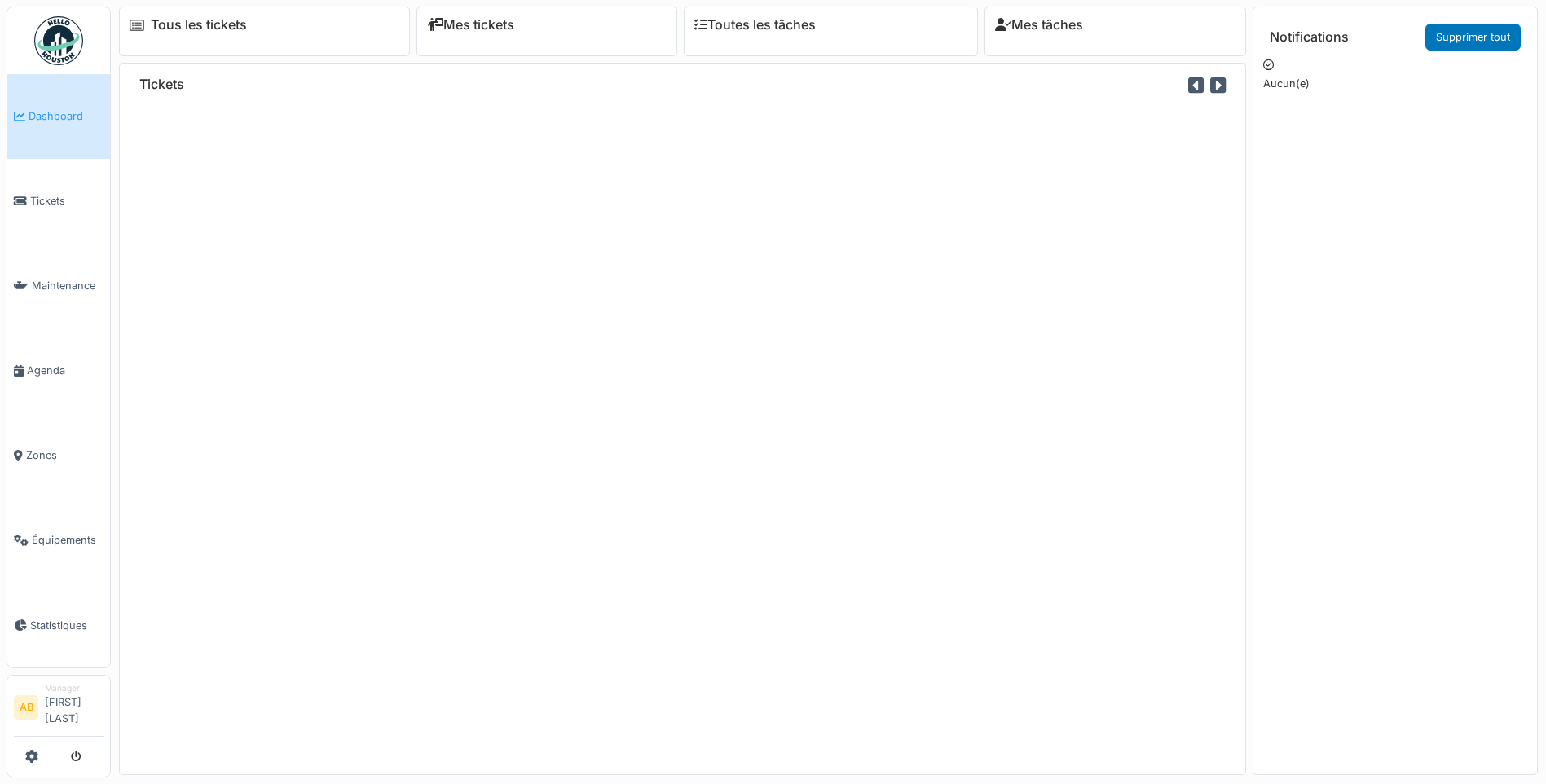 scroll, scrollTop: 0, scrollLeft: 0, axis: both 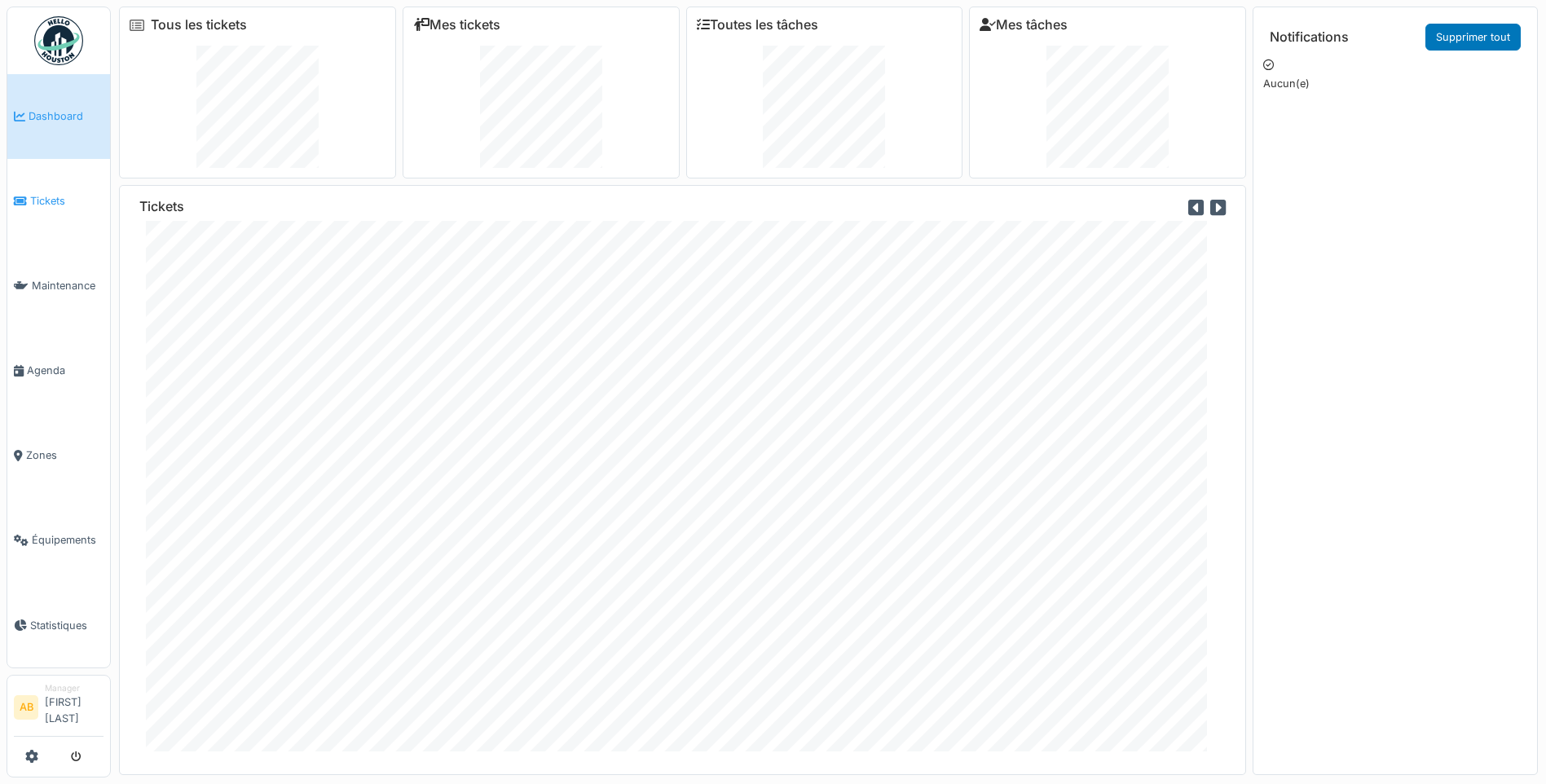 click on "Tickets" at bounding box center (67, 200) 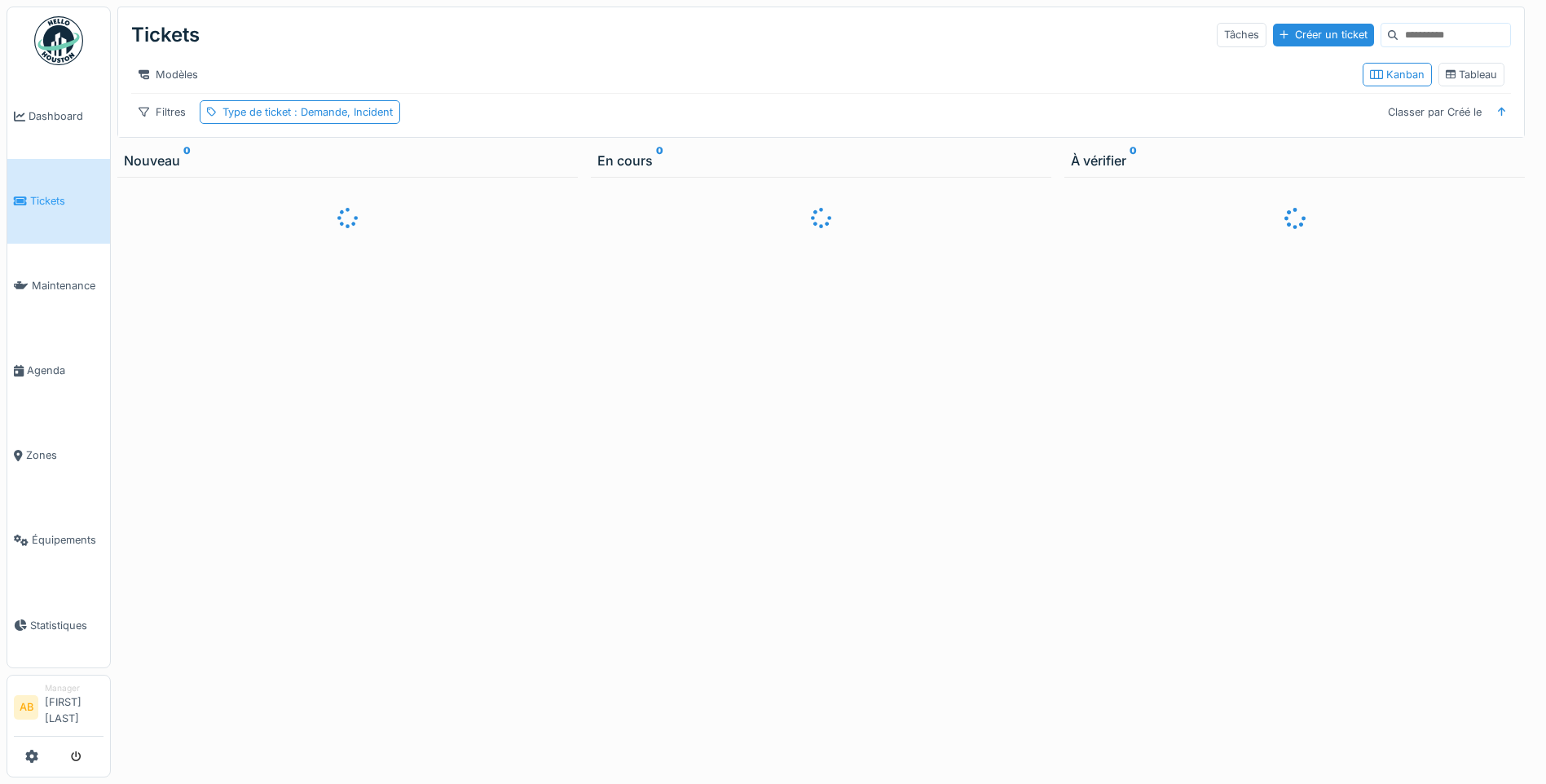 scroll, scrollTop: 0, scrollLeft: 0, axis: both 